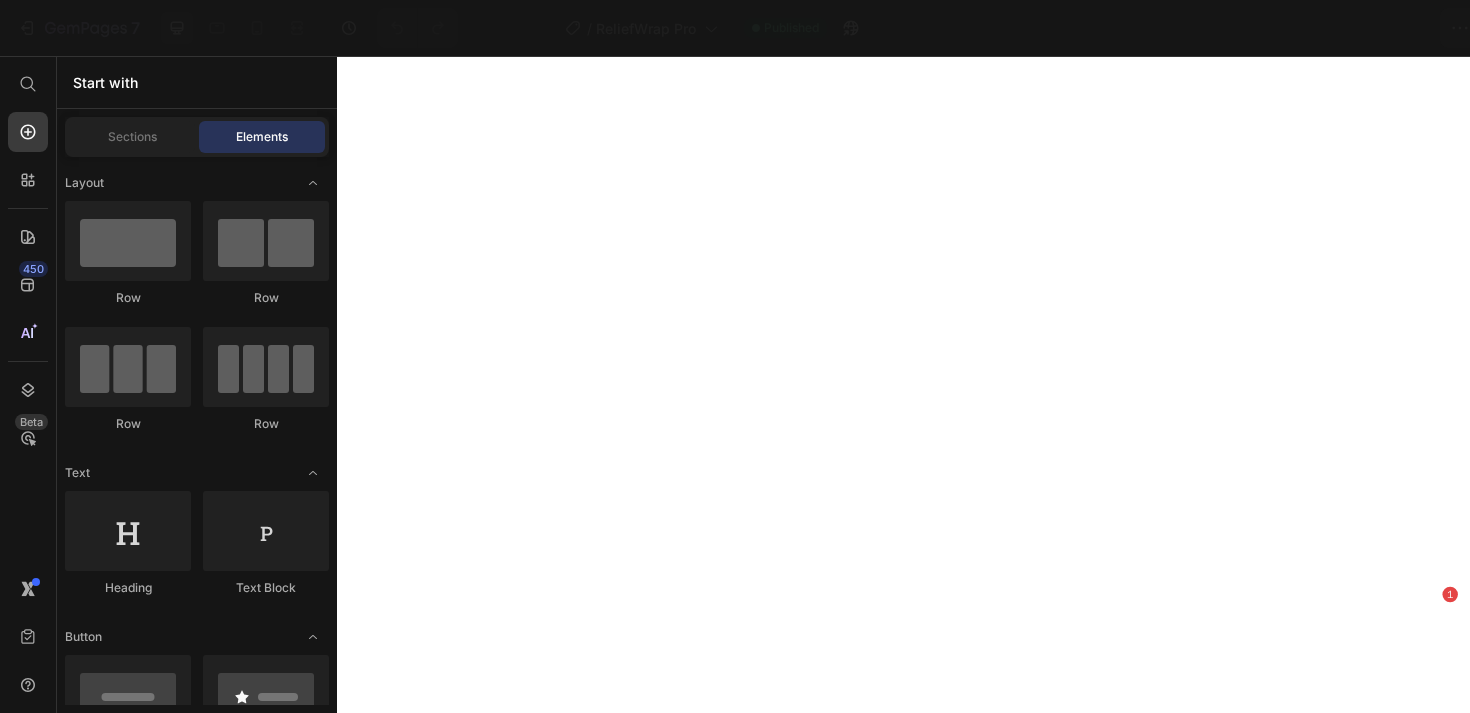 scroll, scrollTop: 0, scrollLeft: 0, axis: both 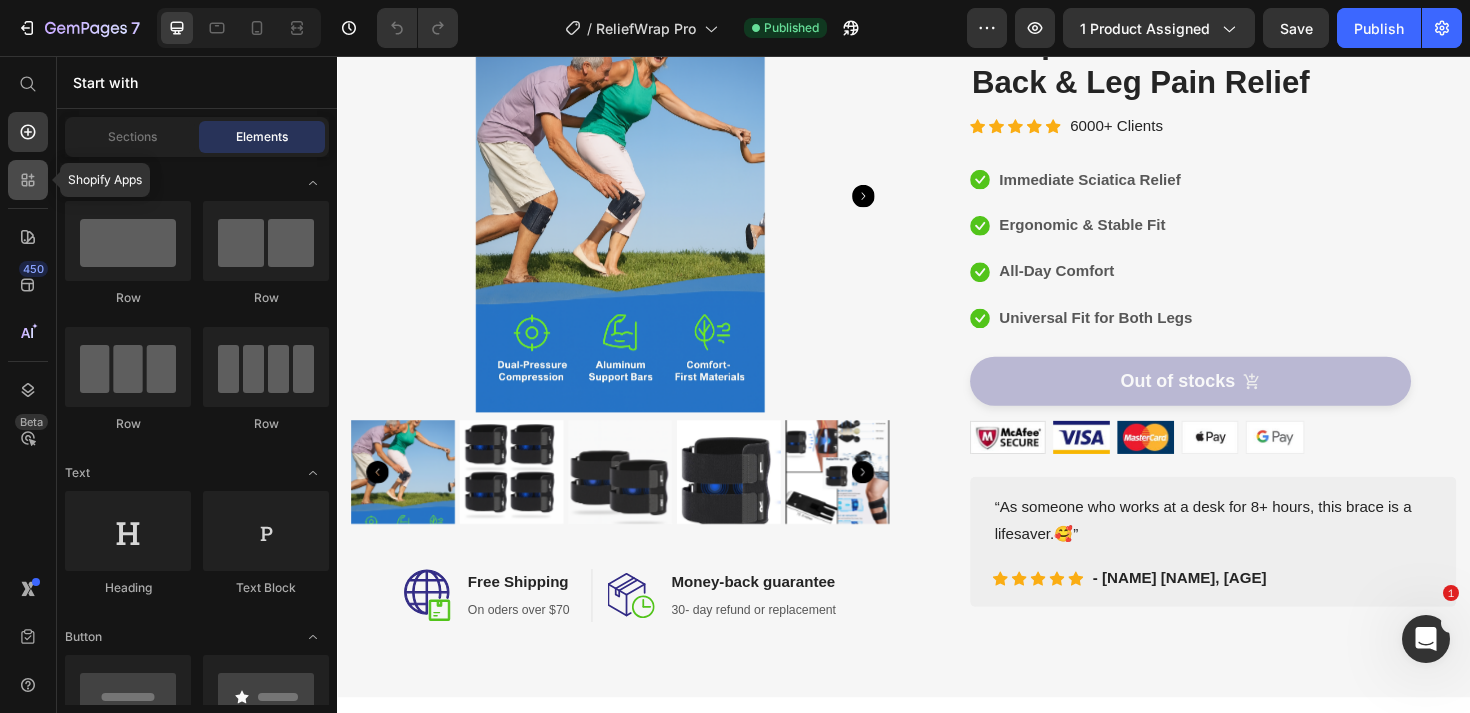 click 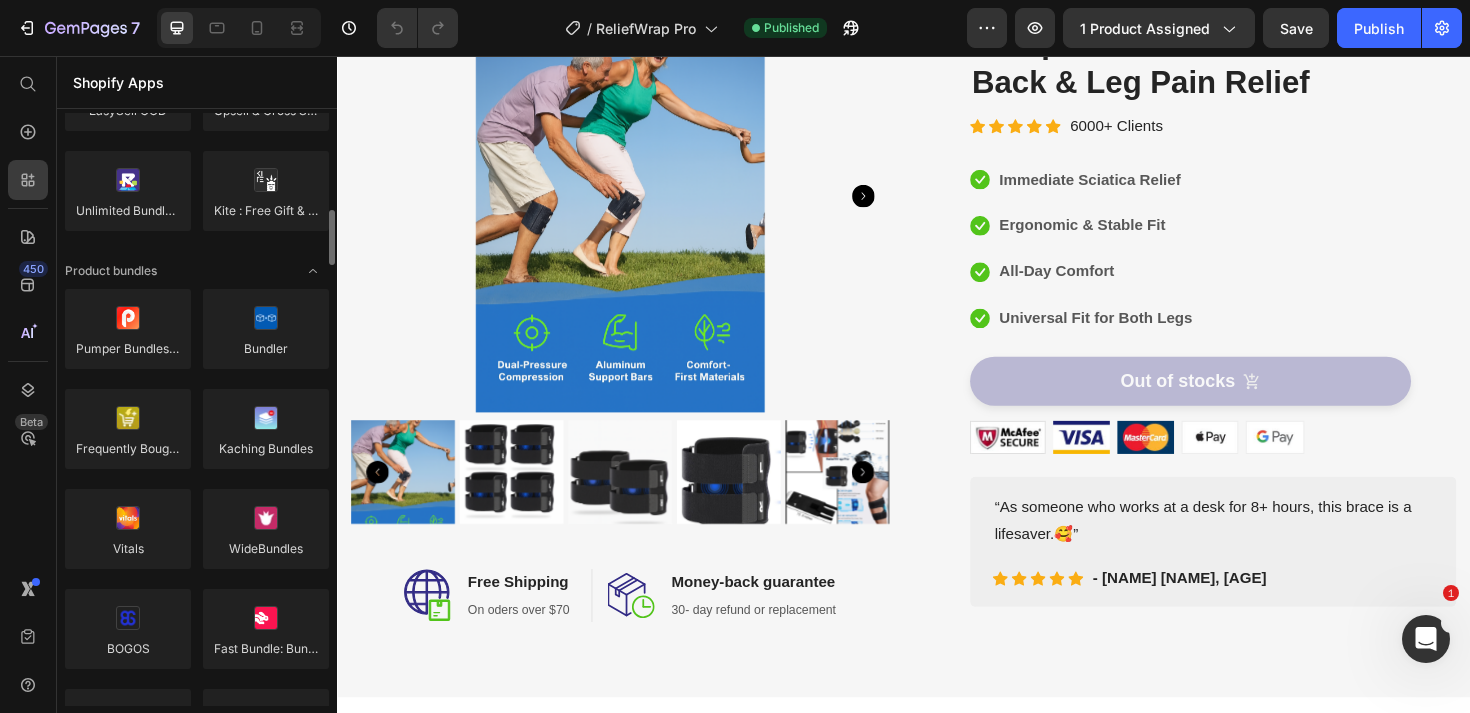 scroll, scrollTop: 1246, scrollLeft: 0, axis: vertical 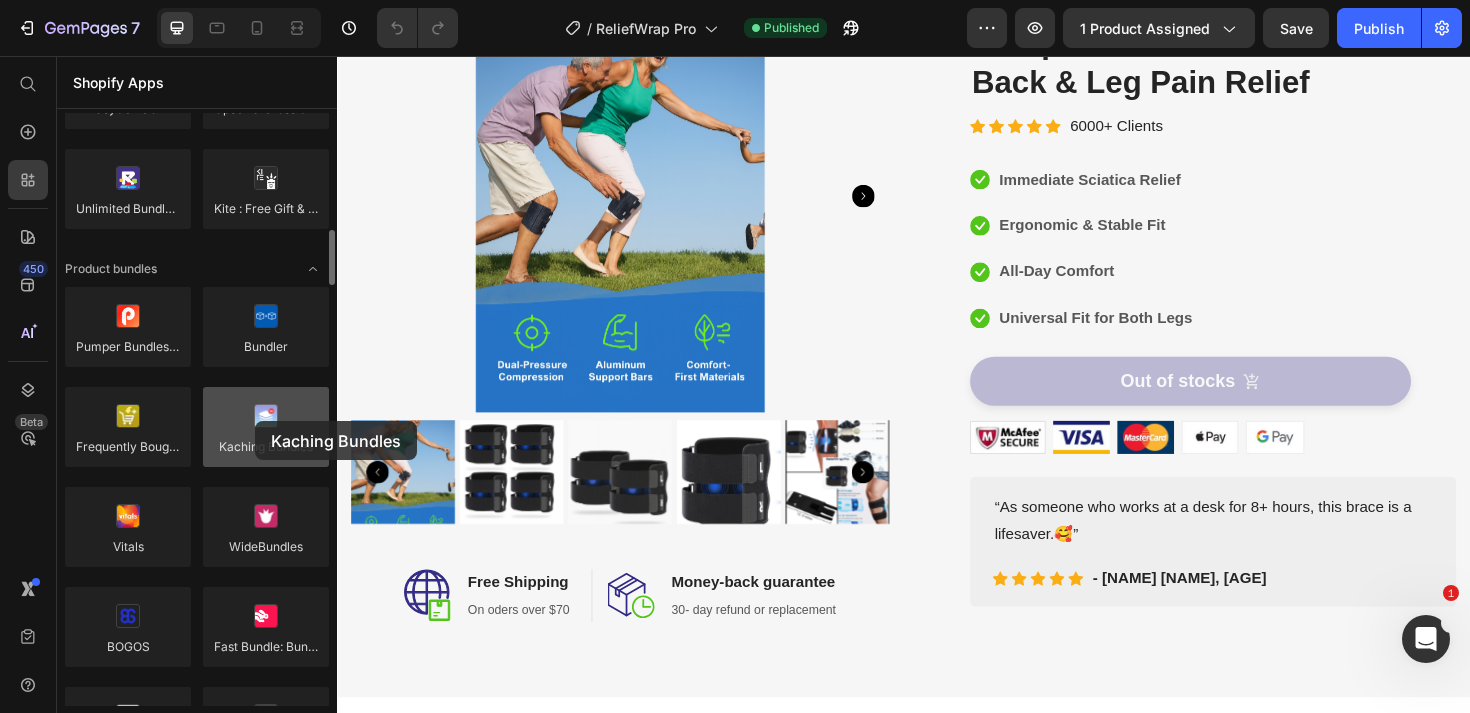 click at bounding box center [266, 427] 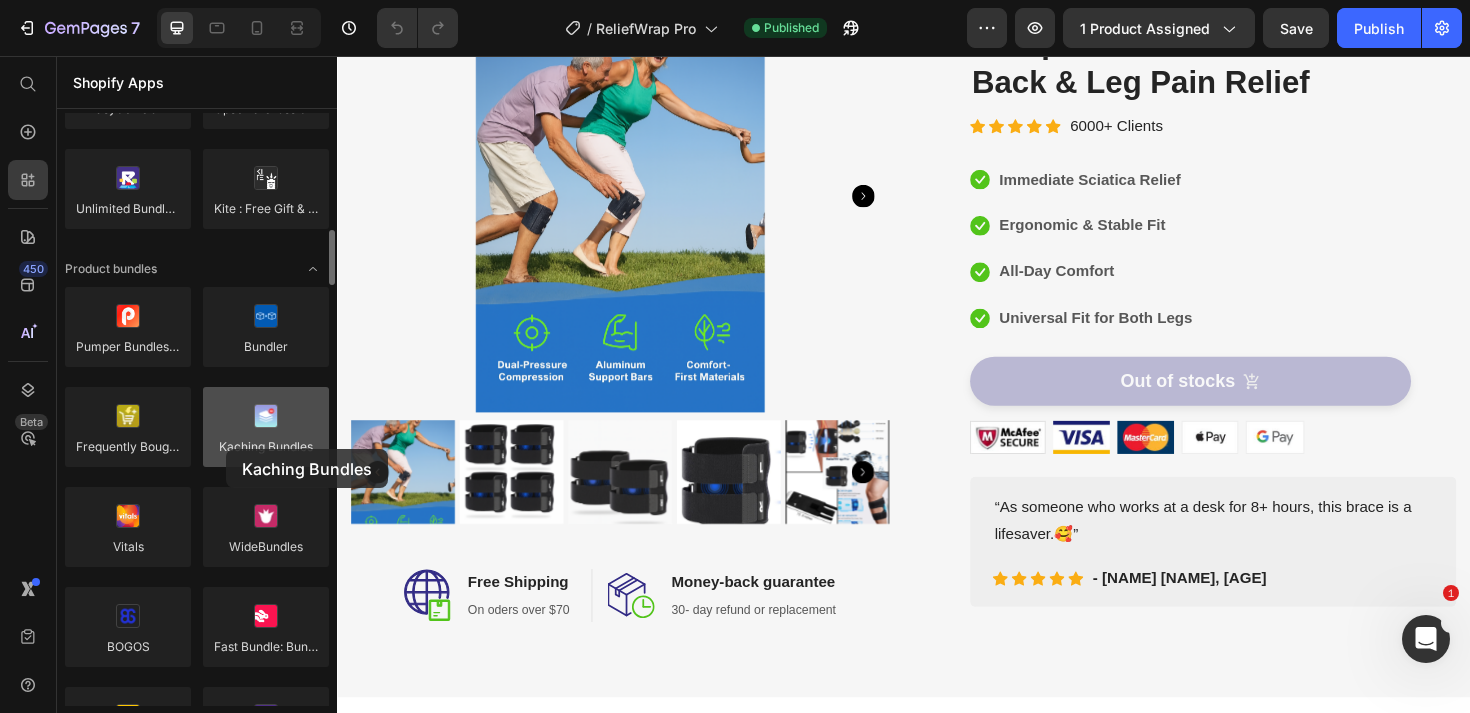 click at bounding box center (266, 427) 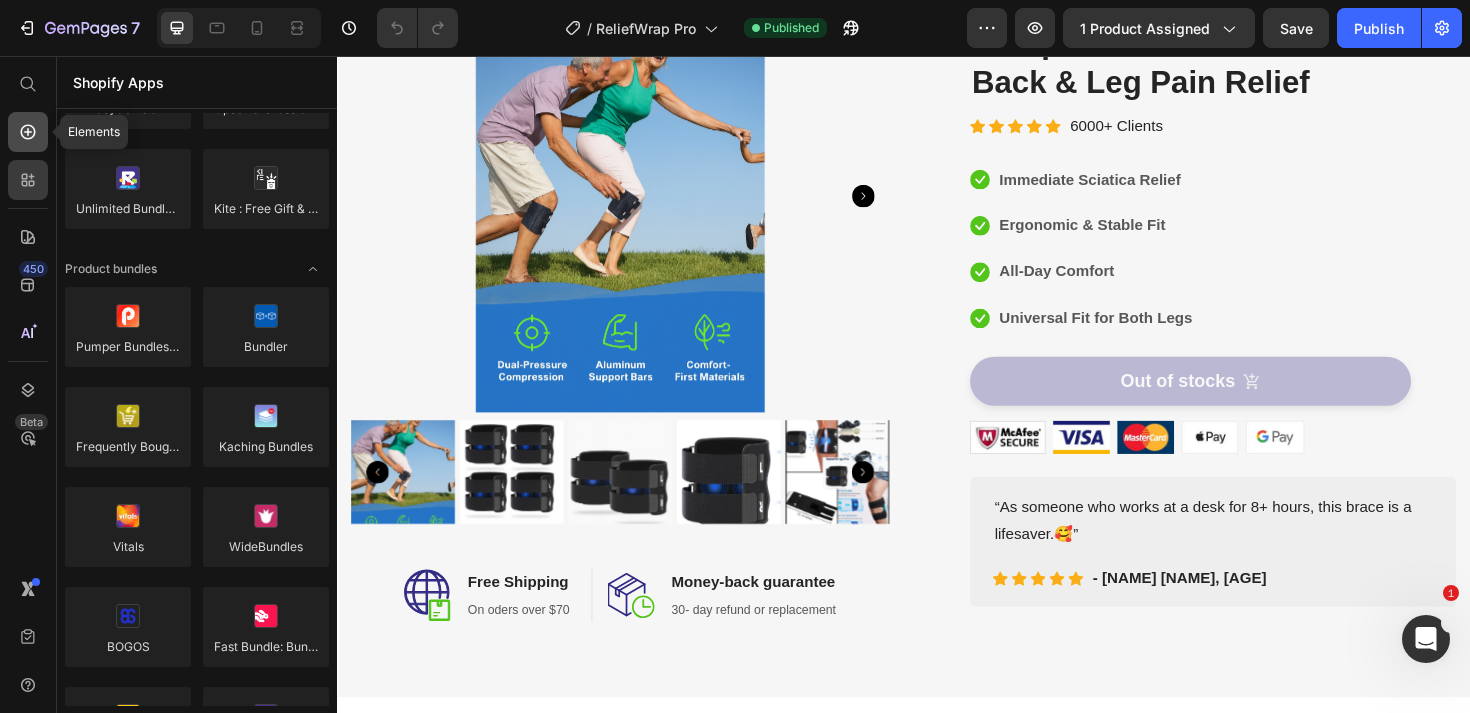 click 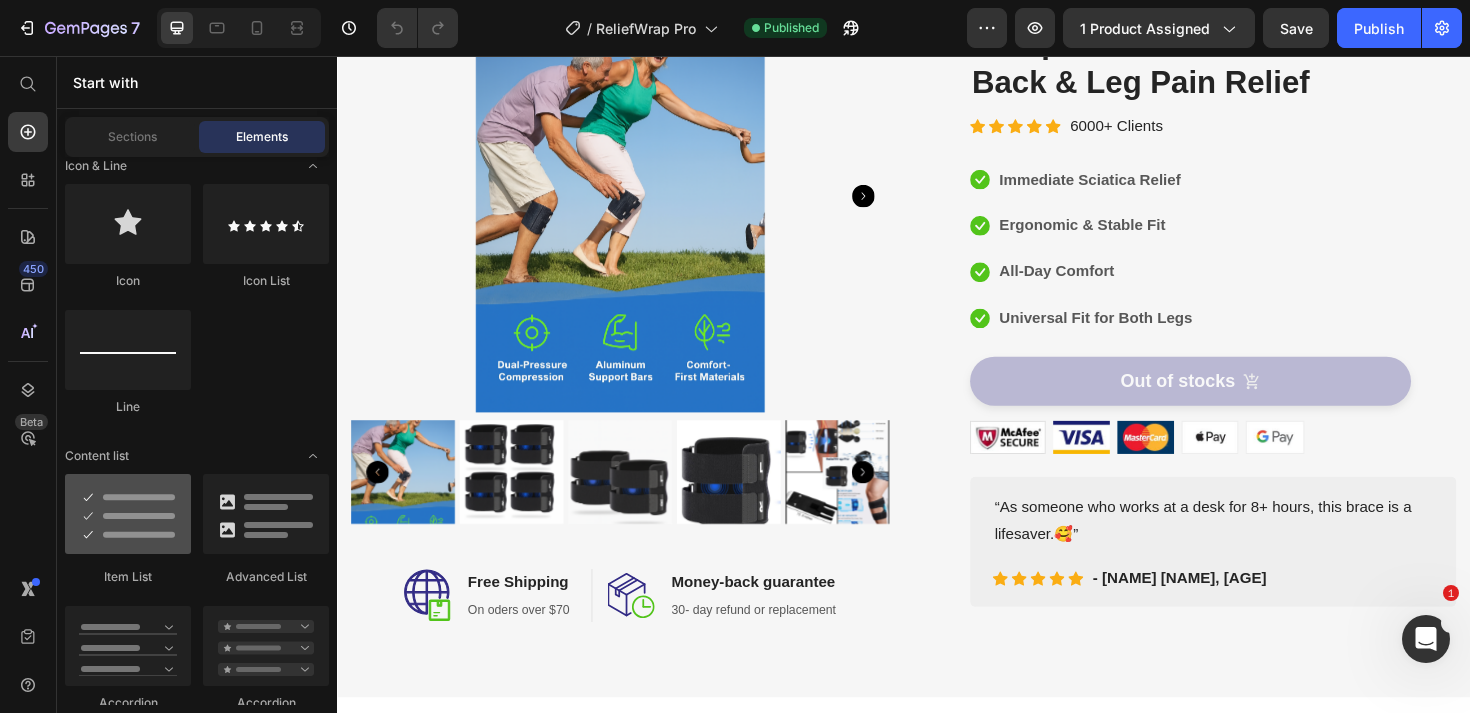 scroll, scrollTop: 292, scrollLeft: 0, axis: vertical 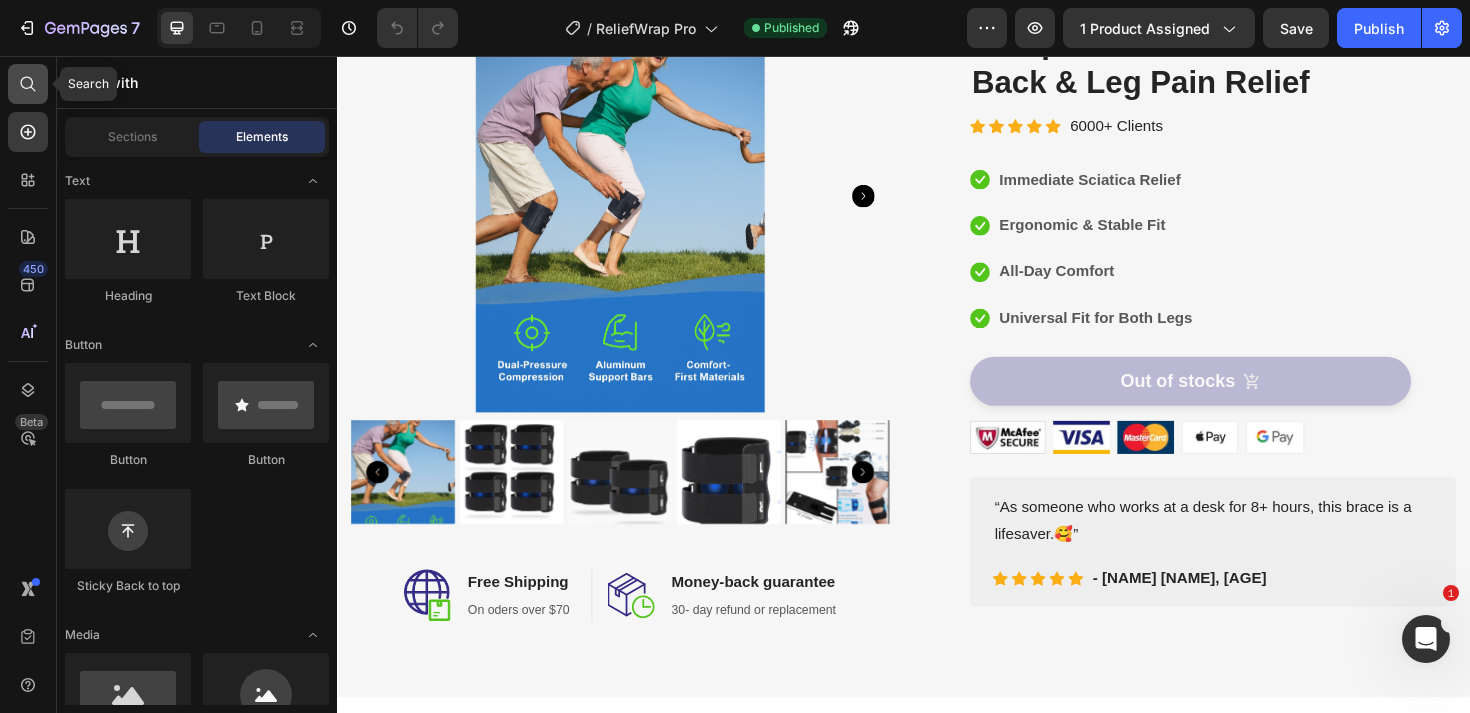 click 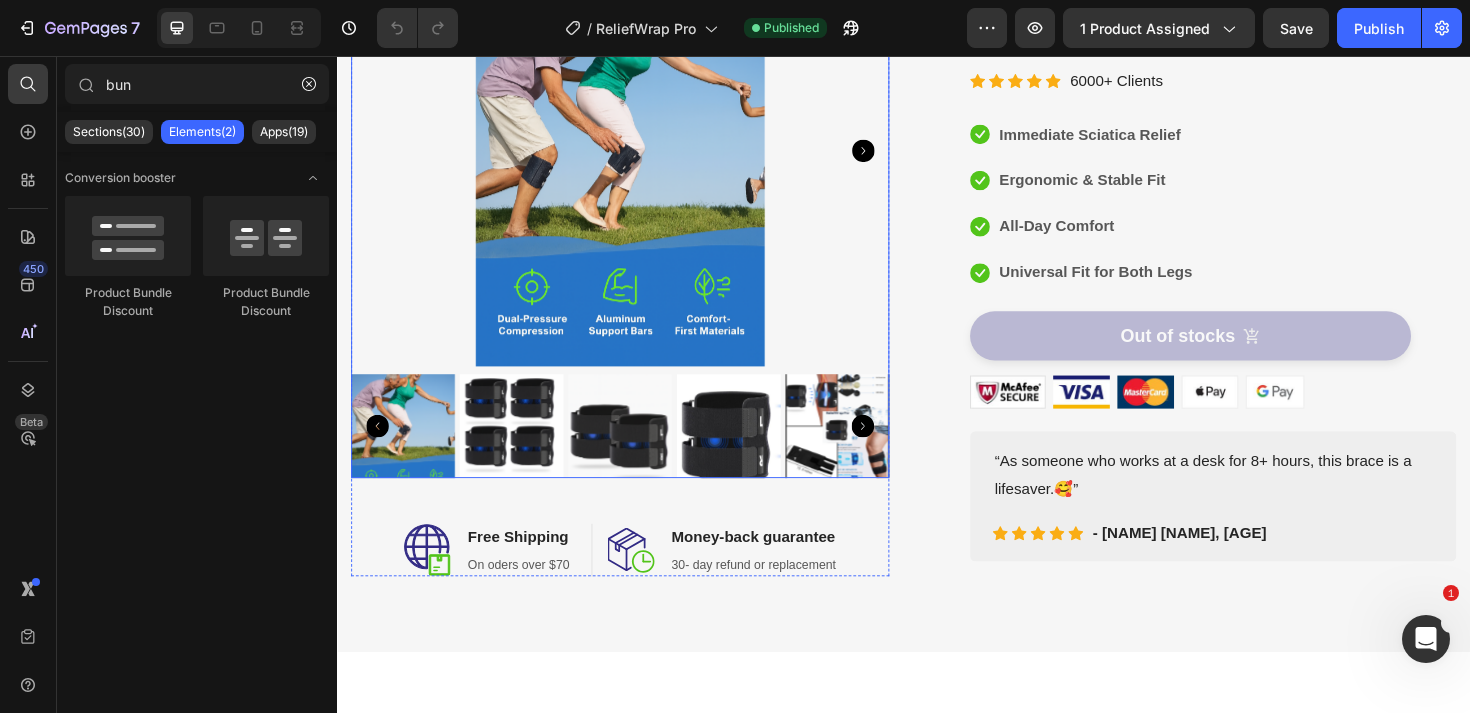scroll, scrollTop: 275, scrollLeft: 0, axis: vertical 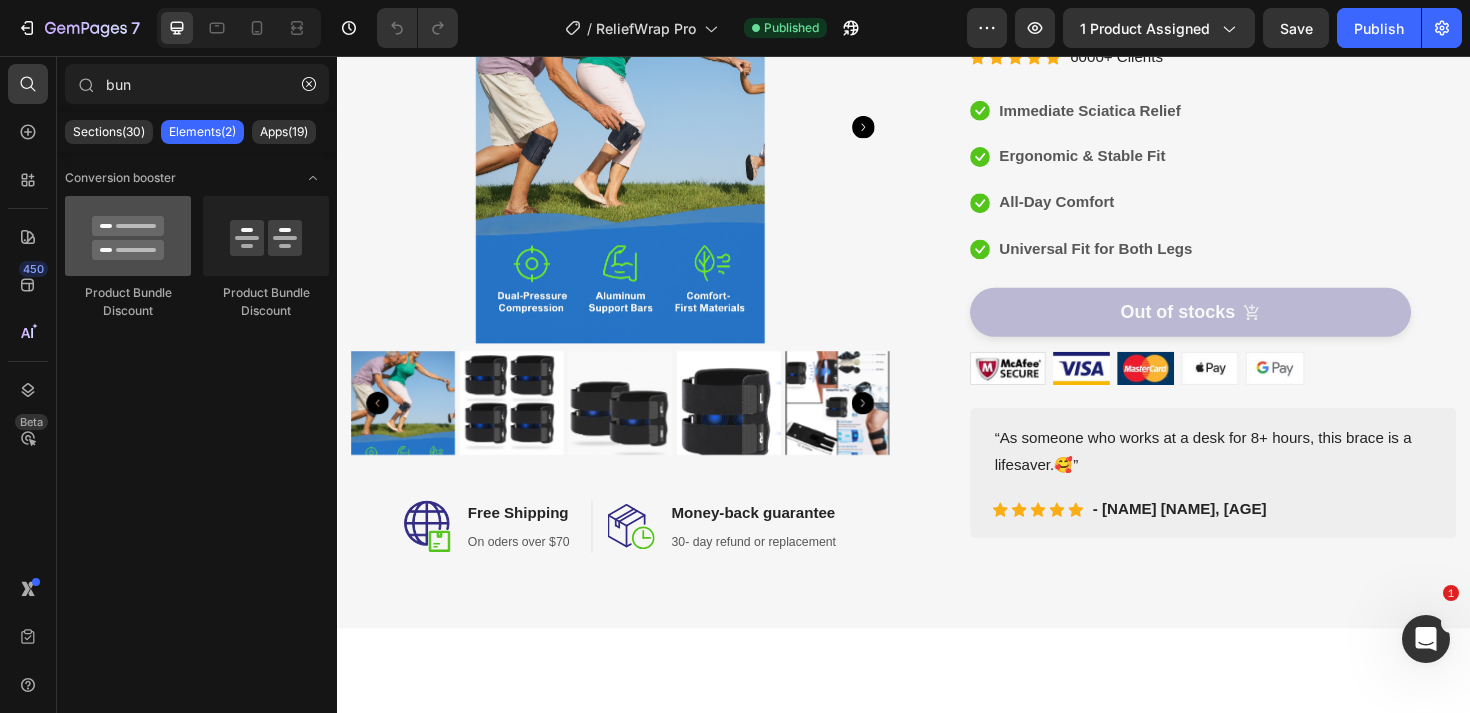 type on "bun" 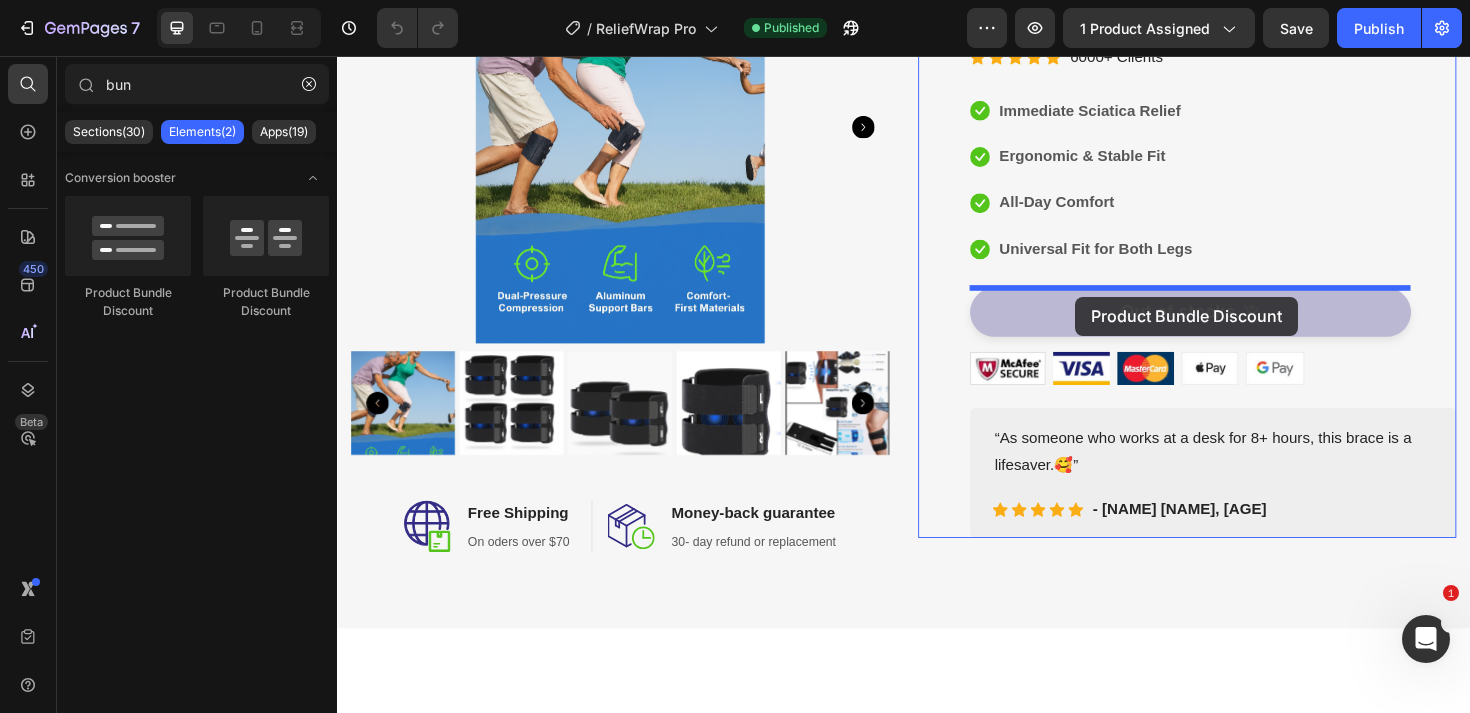 drag, startPoint x: 475, startPoint y: 308, endPoint x: 1119, endPoint y: 310, distance: 644.0031 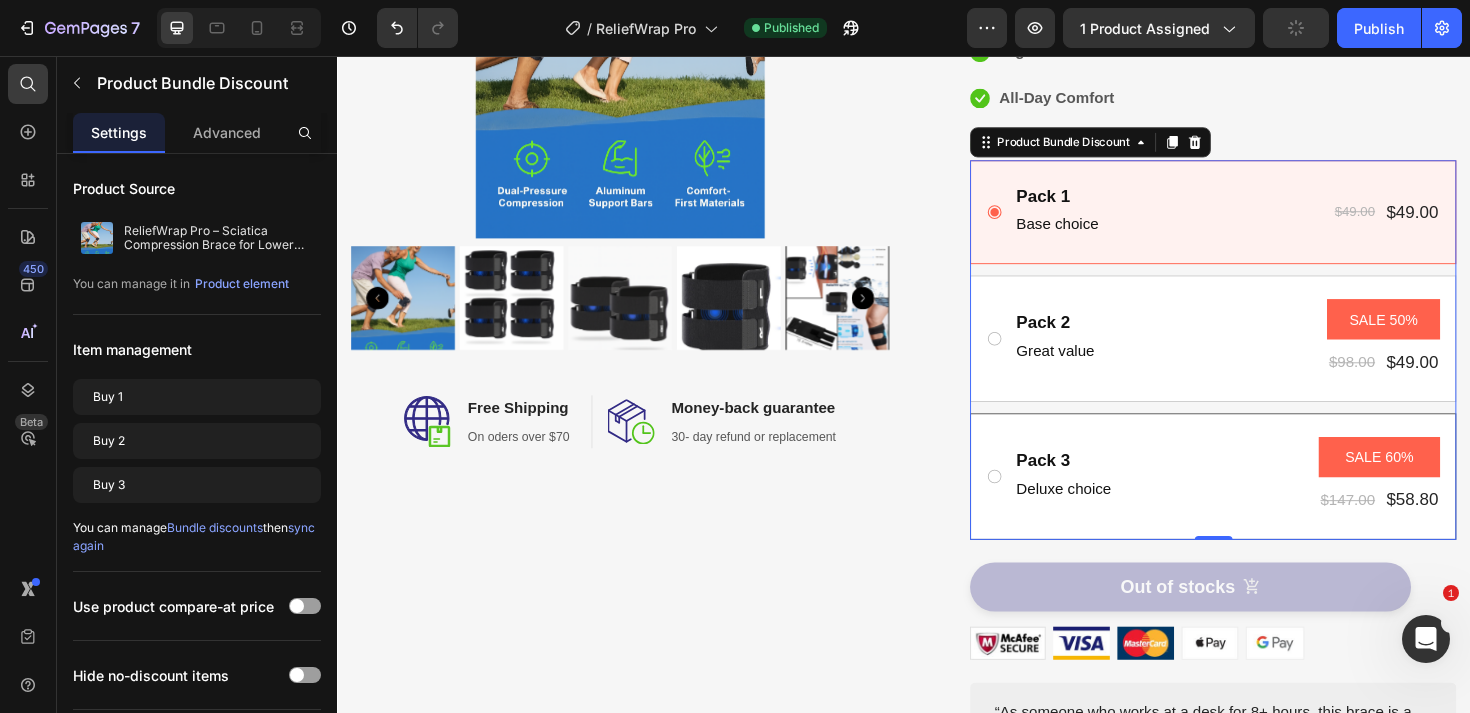 scroll, scrollTop: 367, scrollLeft: 0, axis: vertical 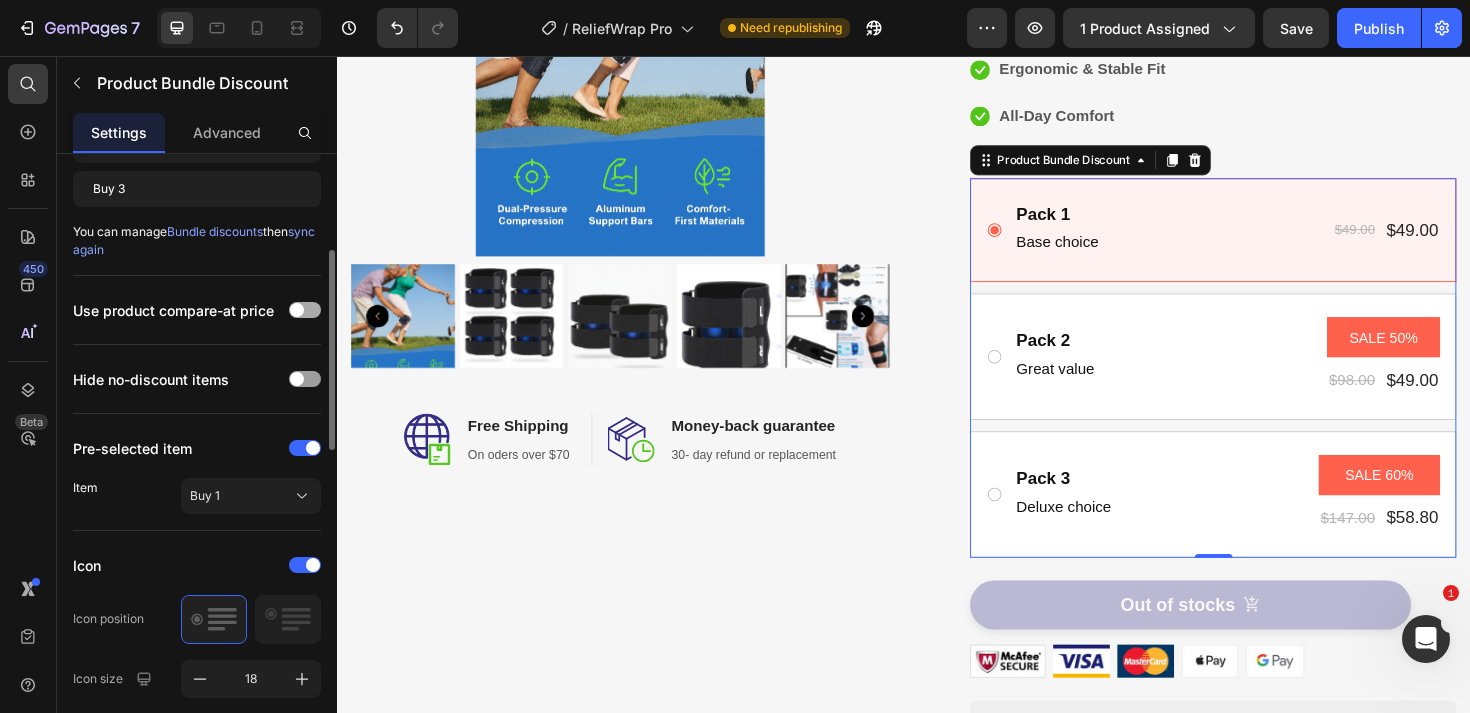 click at bounding box center [305, 310] 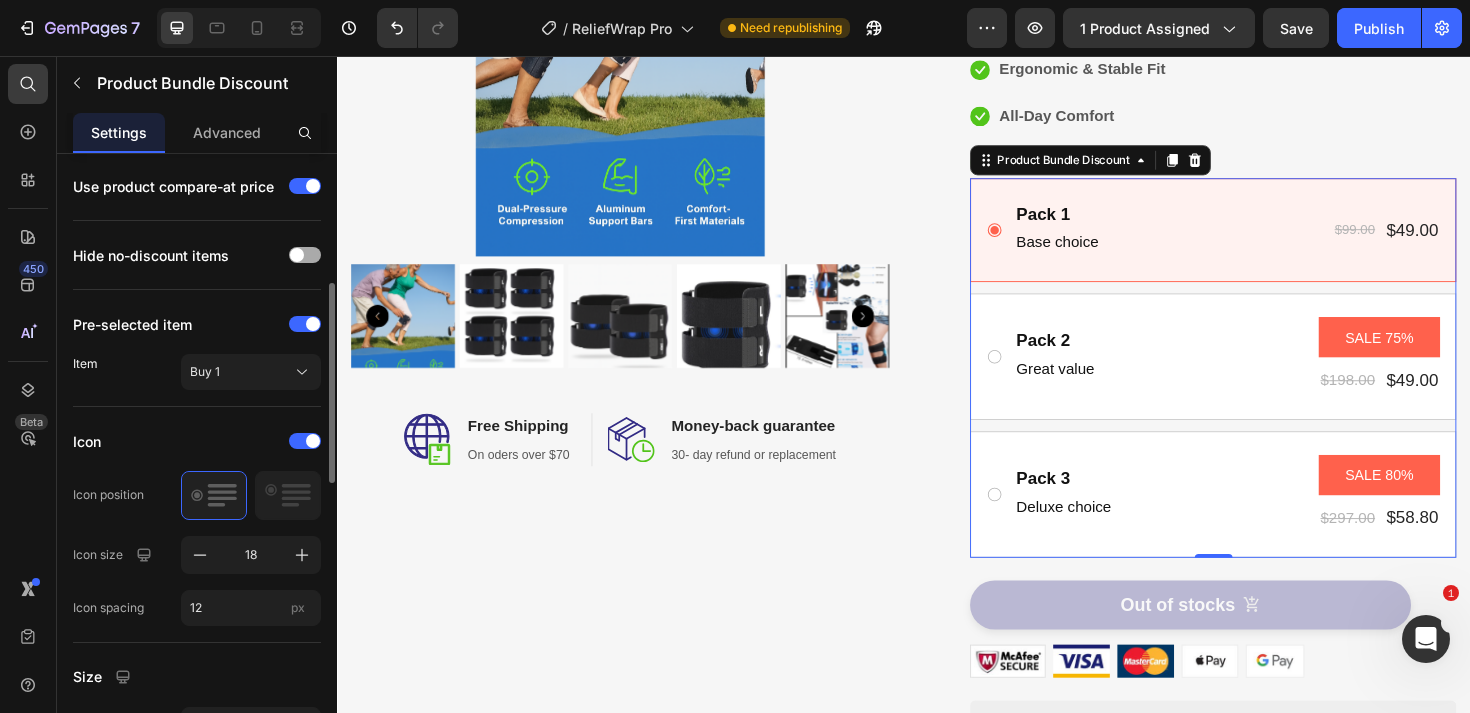 scroll, scrollTop: 434, scrollLeft: 0, axis: vertical 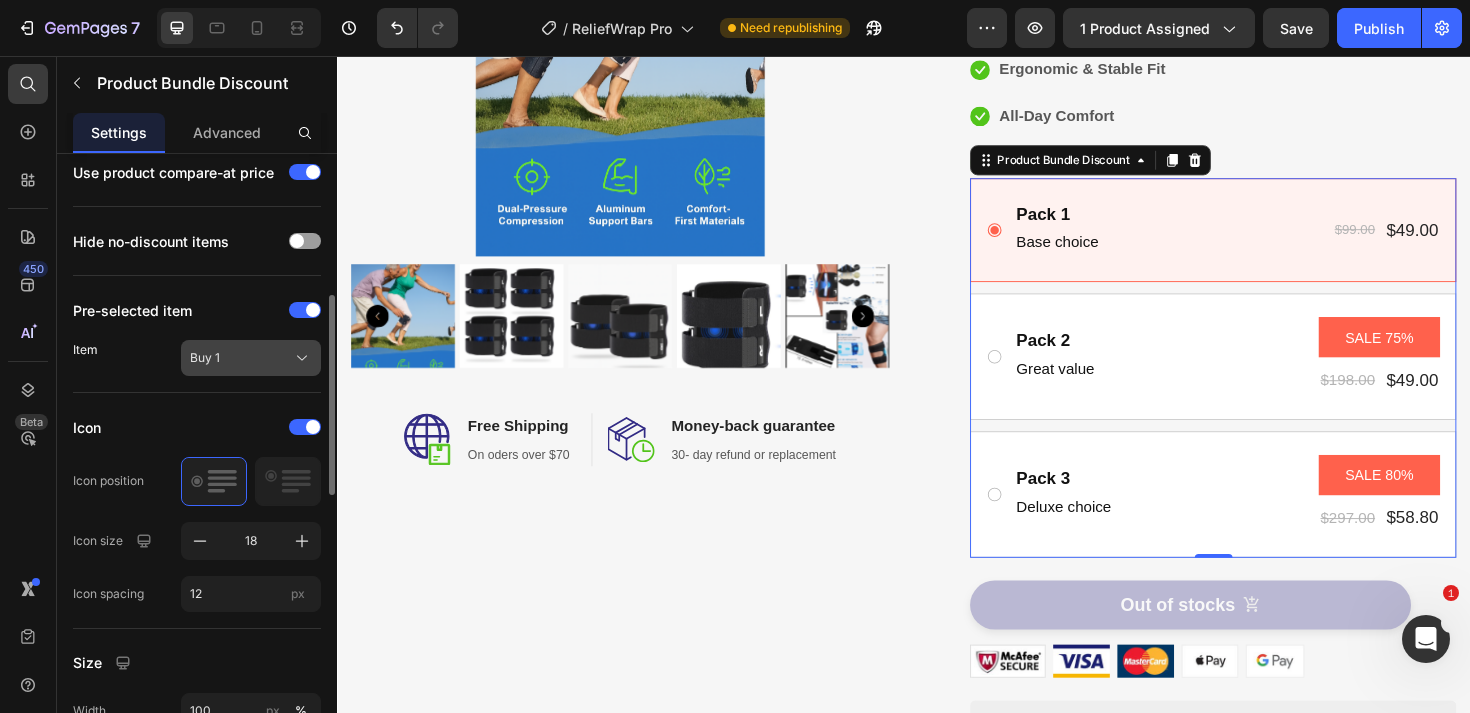 click on "Buy 1" at bounding box center (251, 358) 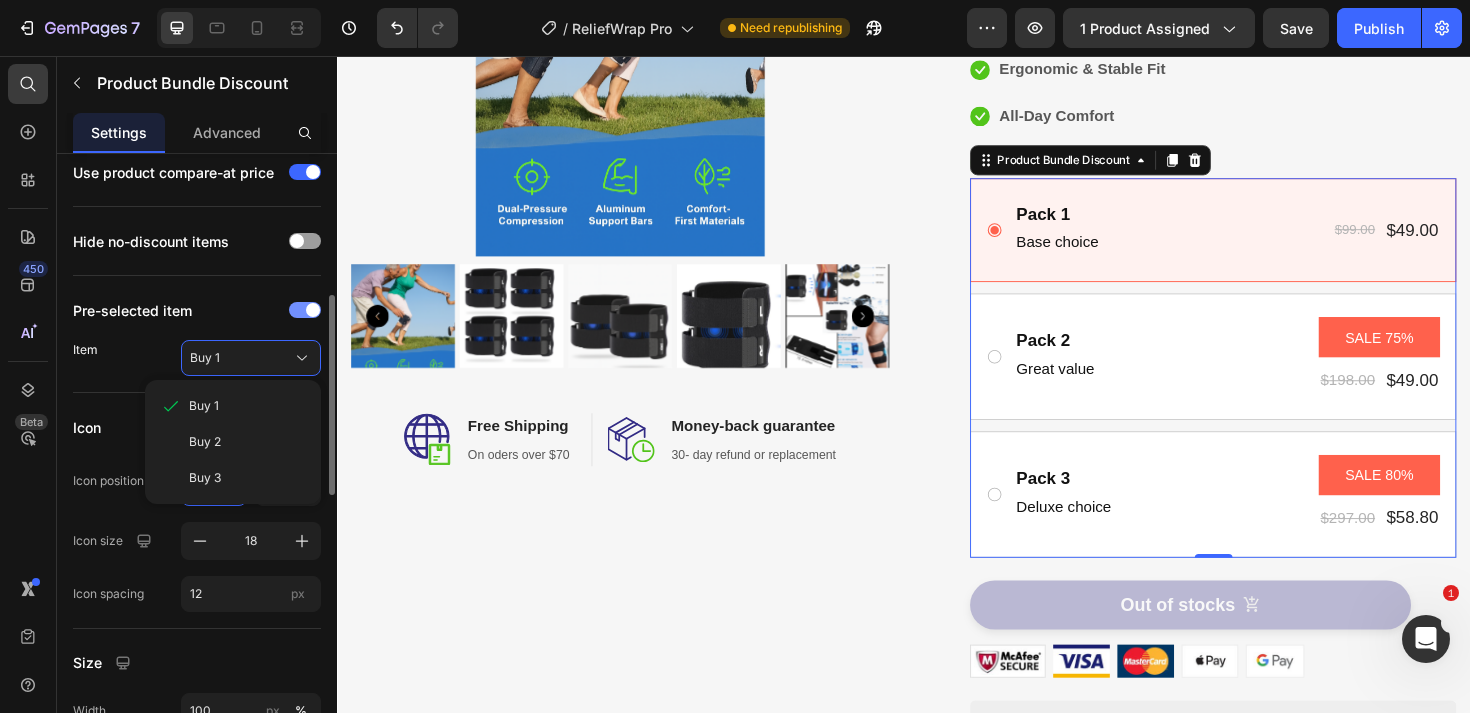 click on "Pre-selected item" 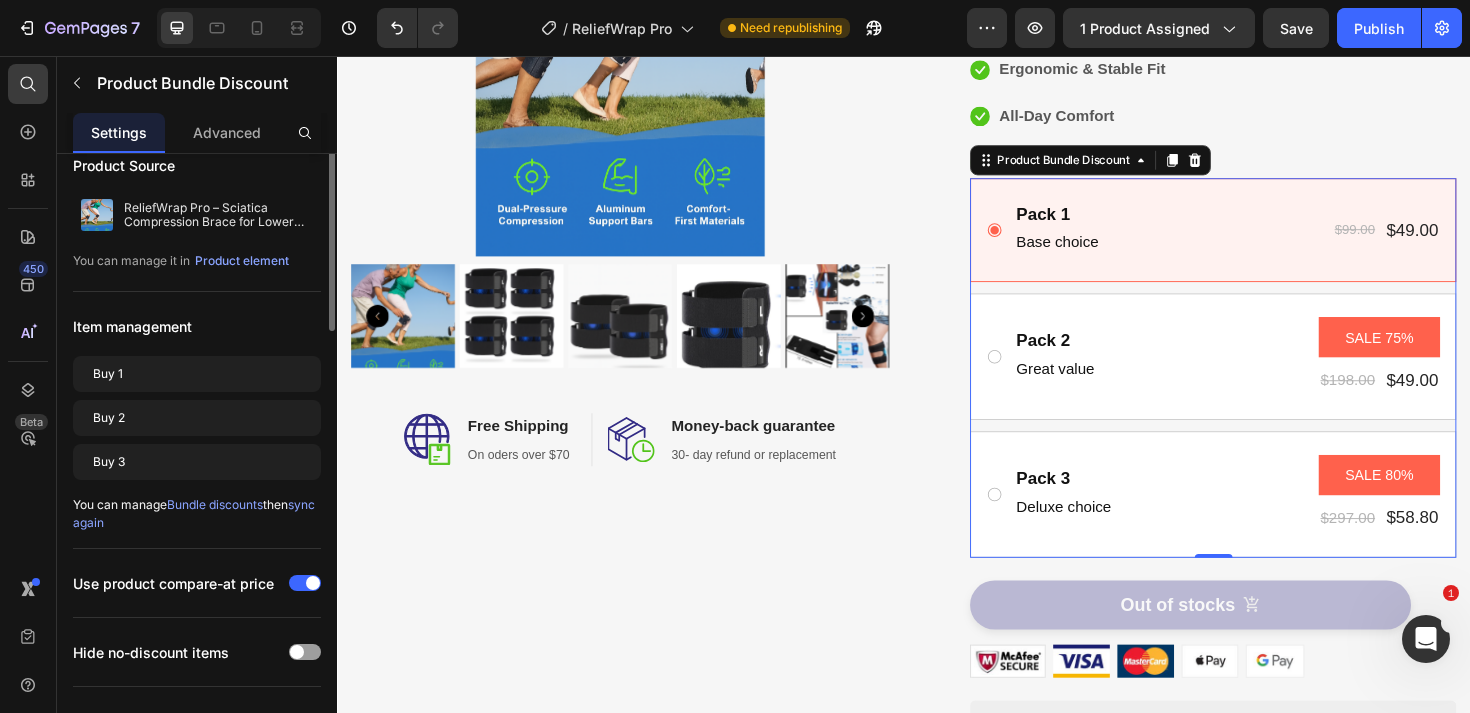 scroll, scrollTop: 0, scrollLeft: 0, axis: both 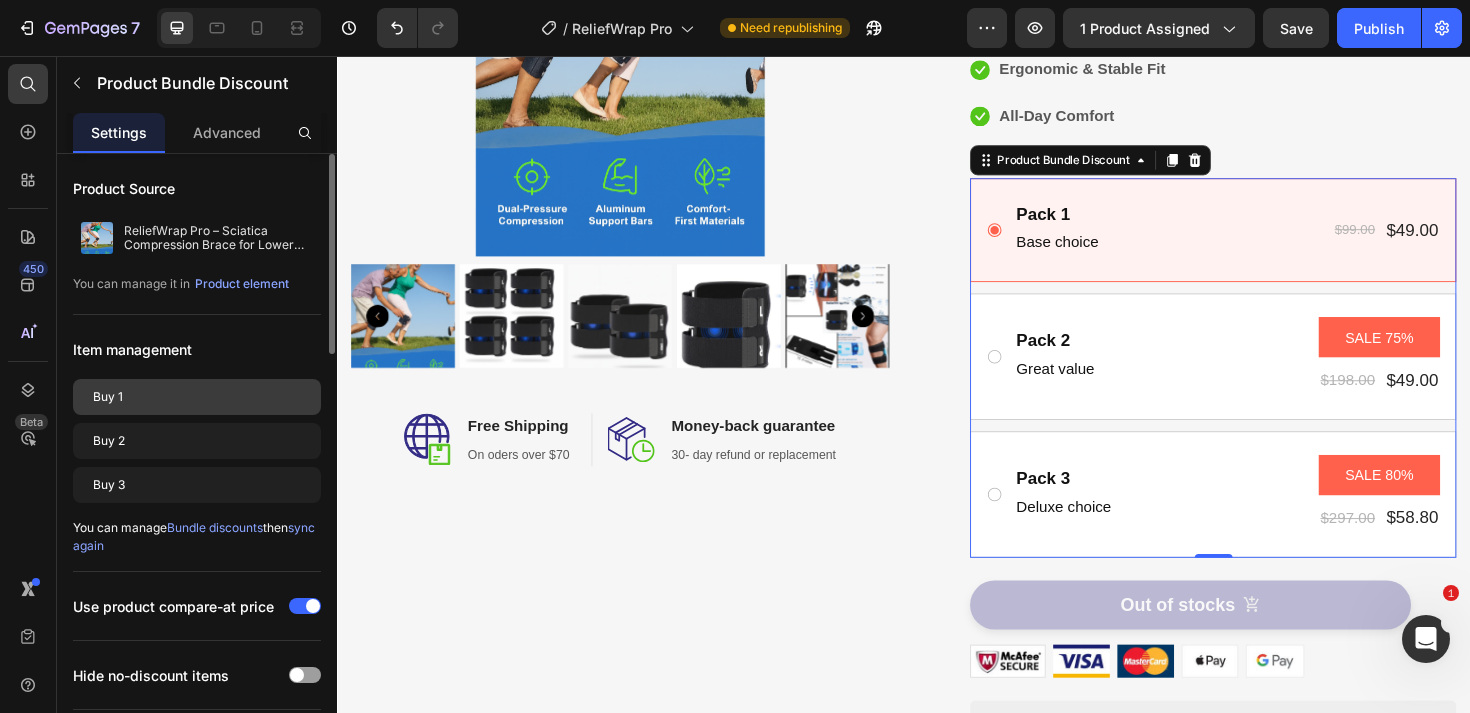 click on "Buy 1" at bounding box center [197, 397] 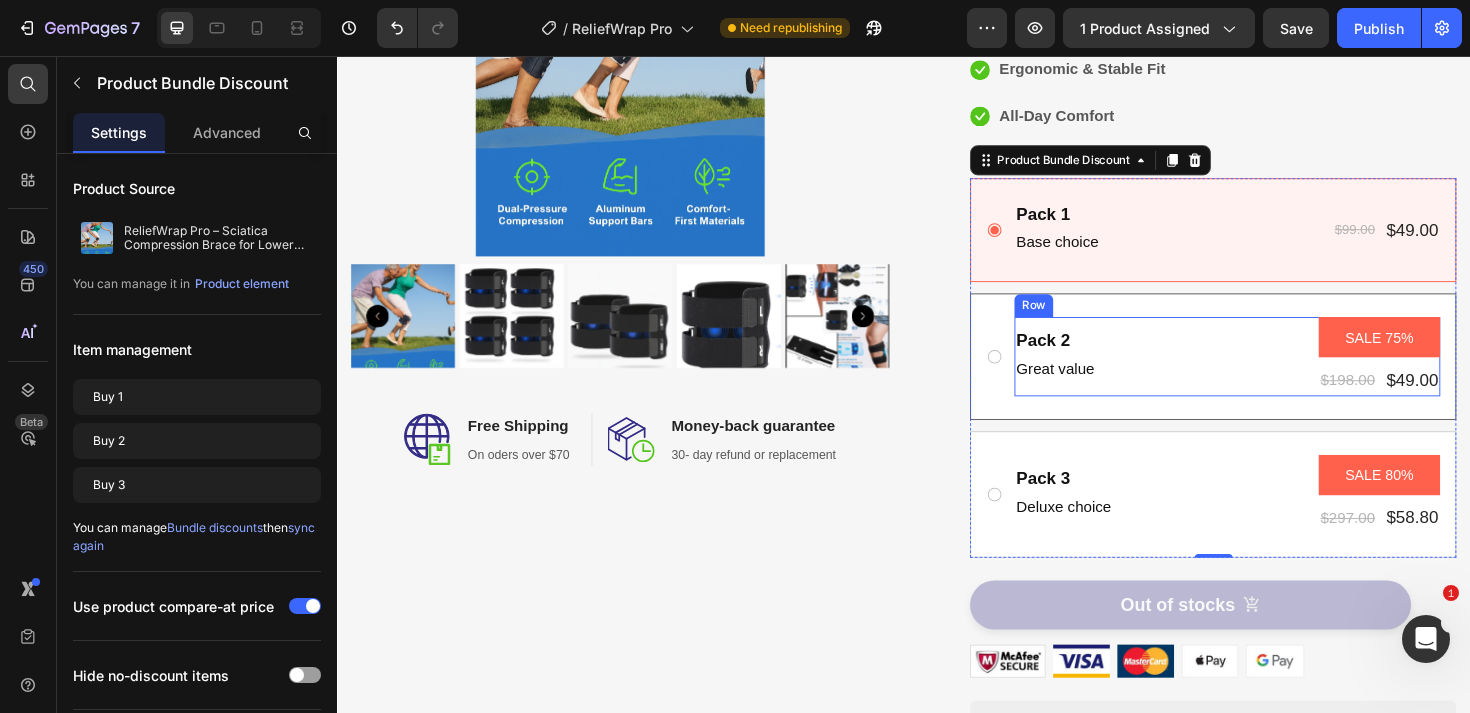 click on "Pack 2 Text Block Great value Text Block SALE 75% Product Badge $198.00 Product Price $49.00 Product Price Row Row" at bounding box center (1279, 374) 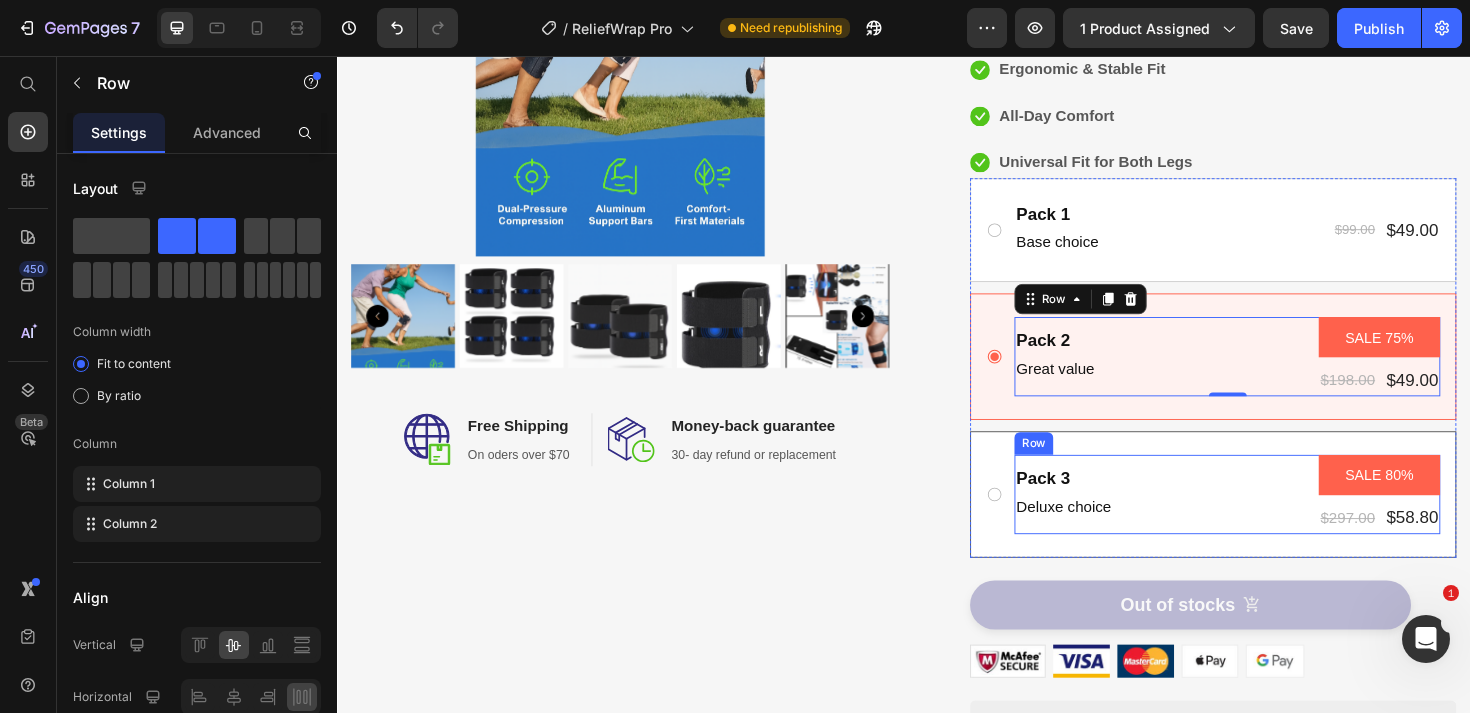 click on "Pack 3 Text Block Deluxe choice Text Block" at bounding box center [1106, 520] 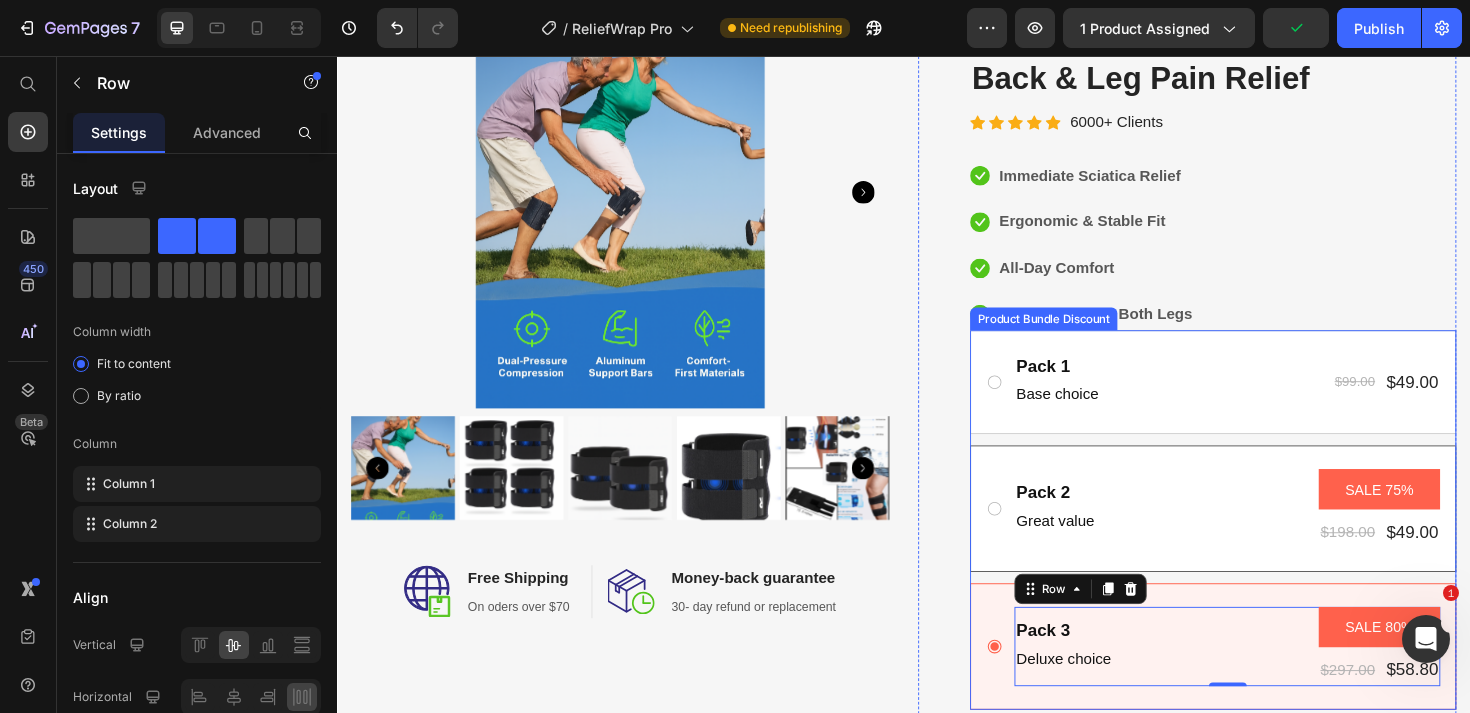 scroll, scrollTop: 186, scrollLeft: 0, axis: vertical 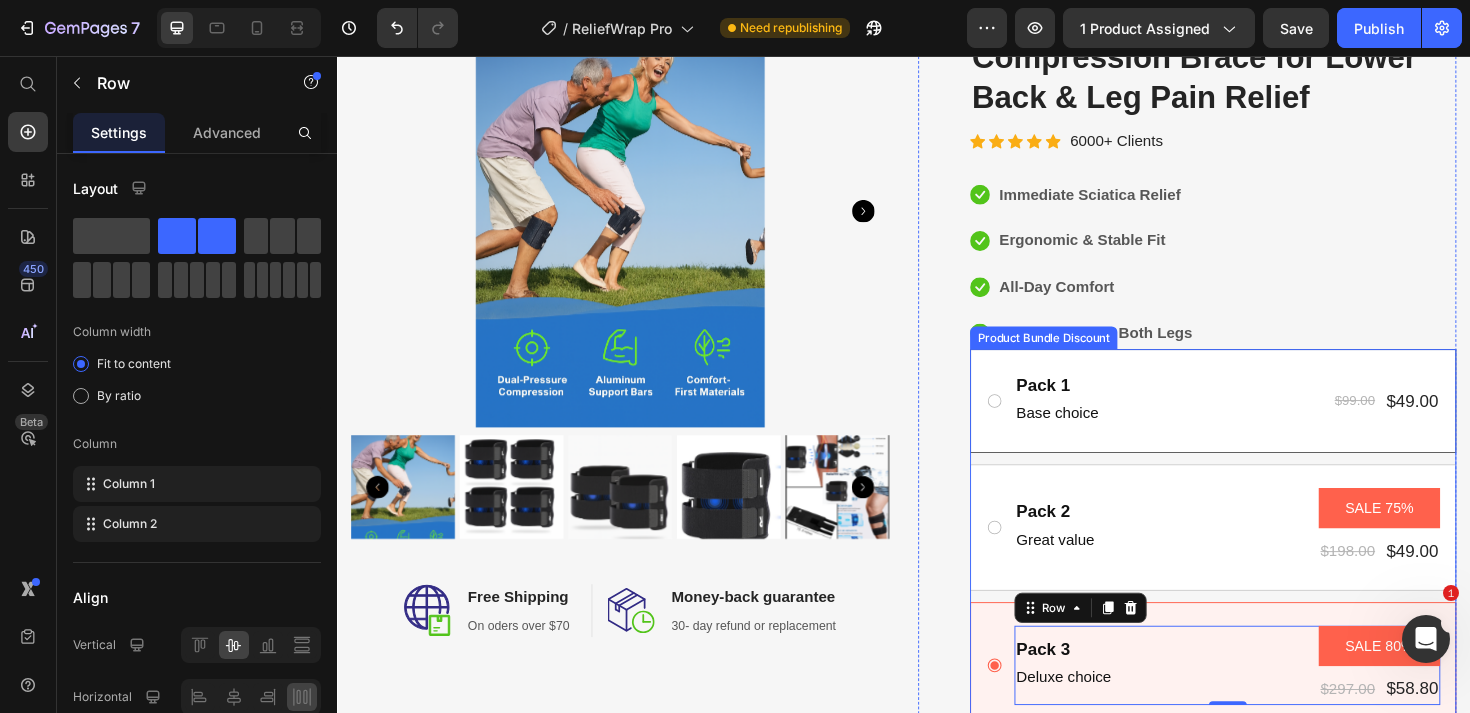 click on "Pack 1 Text Block Base choice Text Block $99.00 Product Price $49.00 Product Price Row Row" at bounding box center (1264, 421) 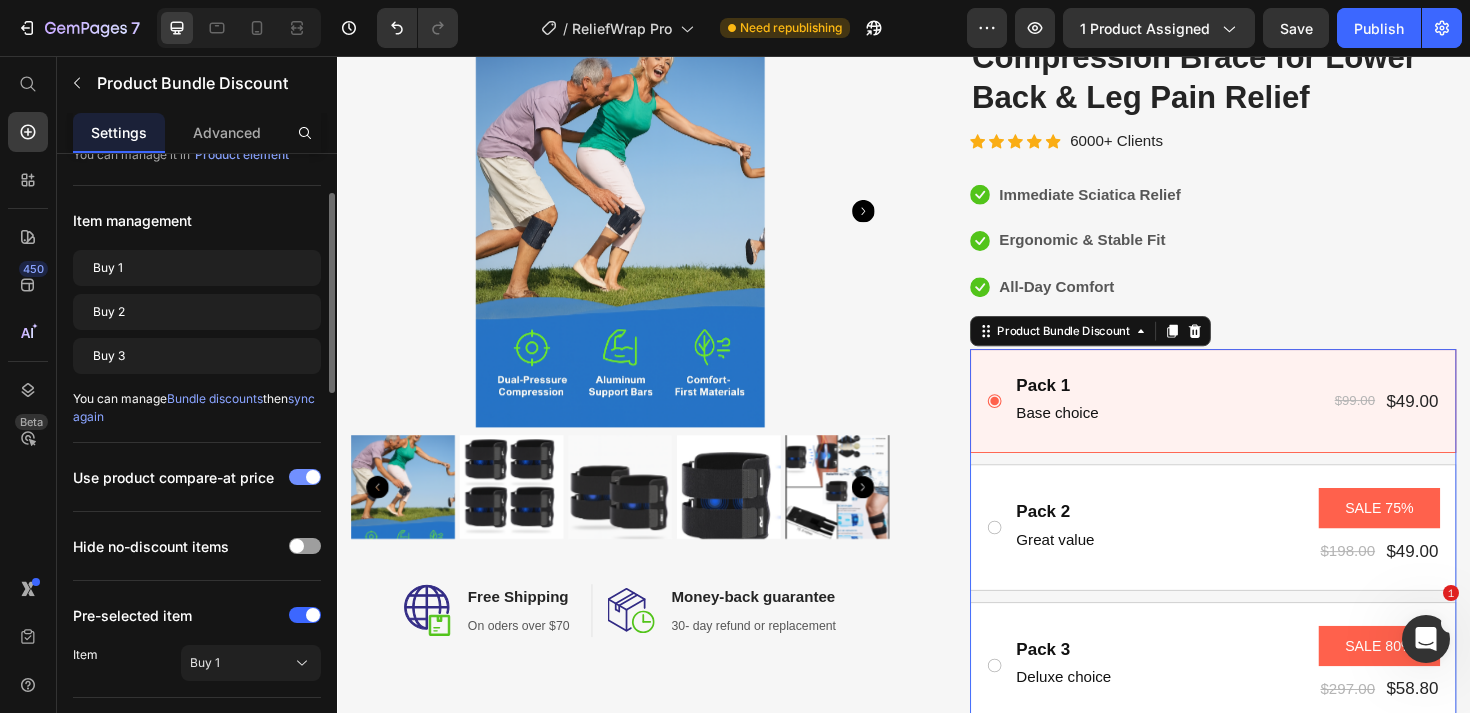 scroll, scrollTop: 131, scrollLeft: 0, axis: vertical 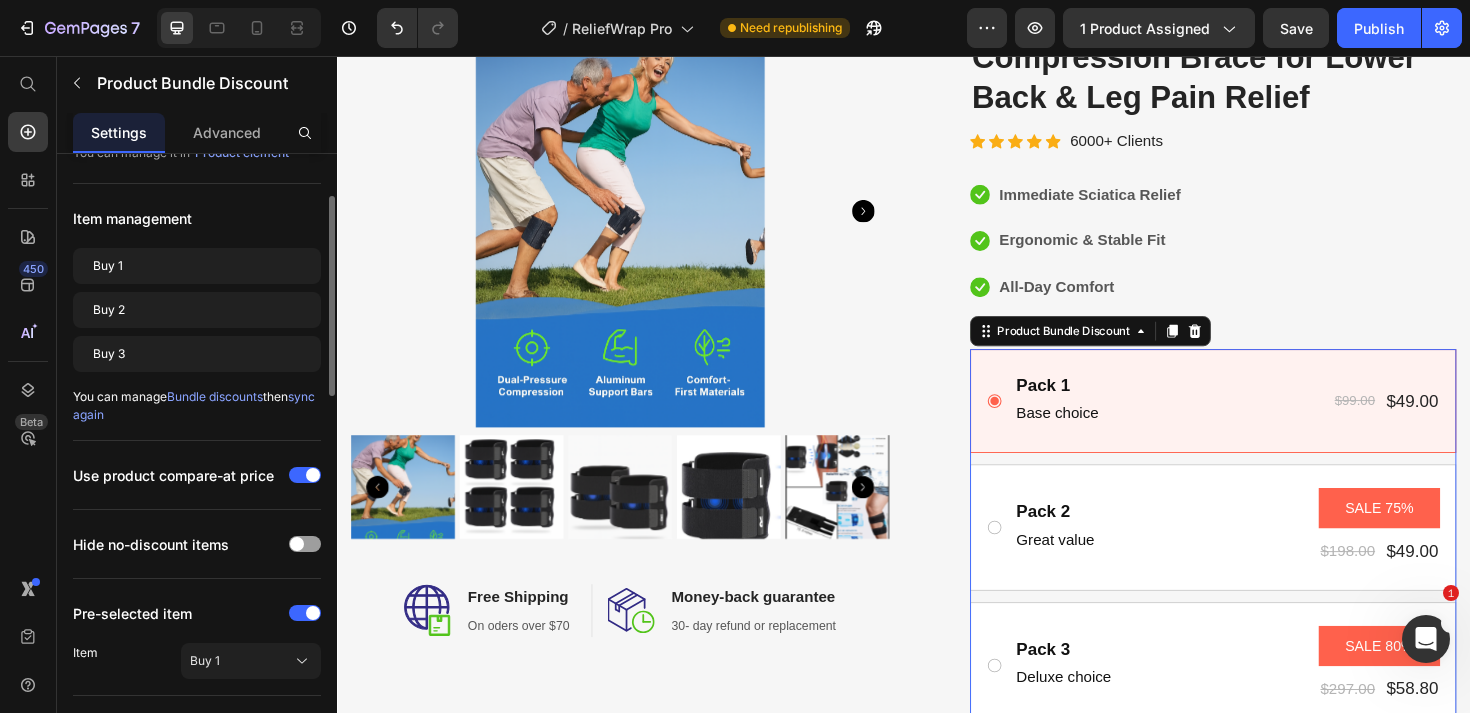click on "Bundle discounts" at bounding box center (215, 396) 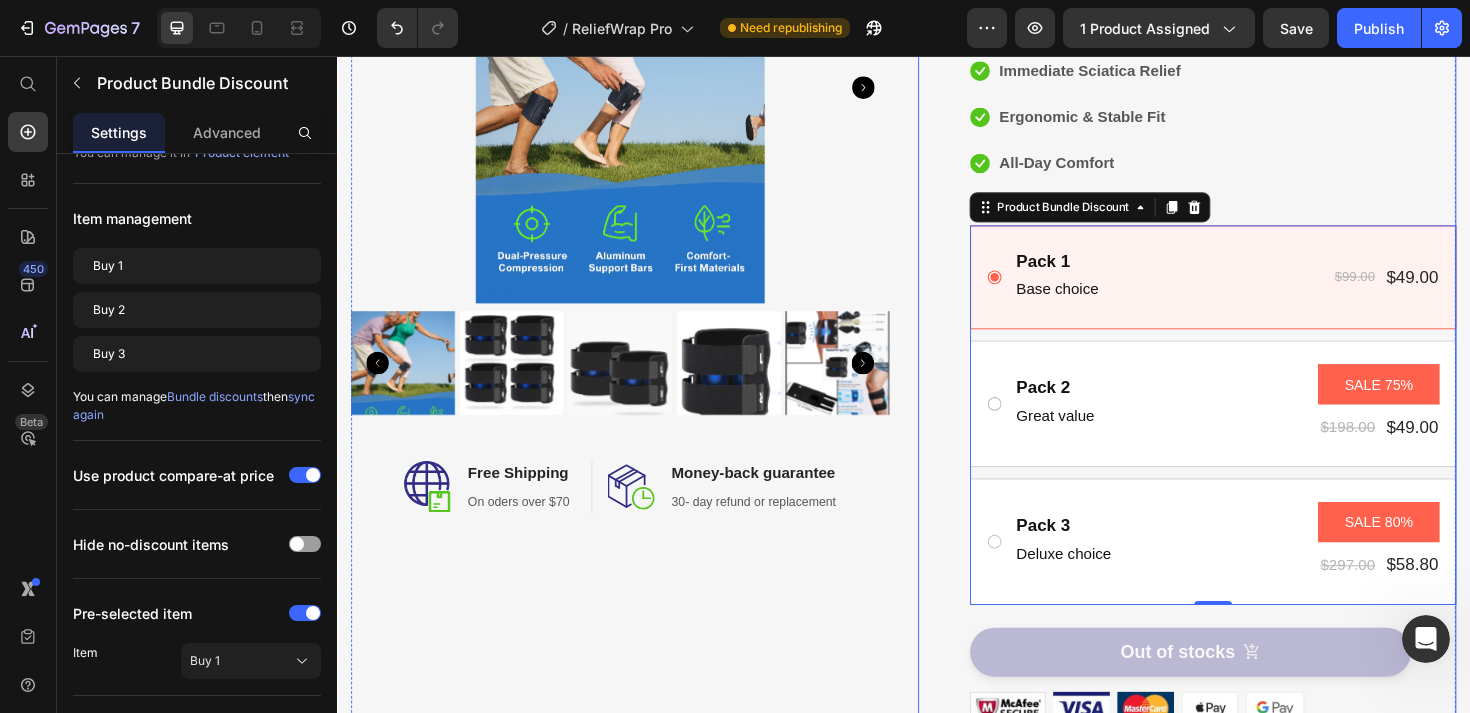 scroll, scrollTop: 336, scrollLeft: 0, axis: vertical 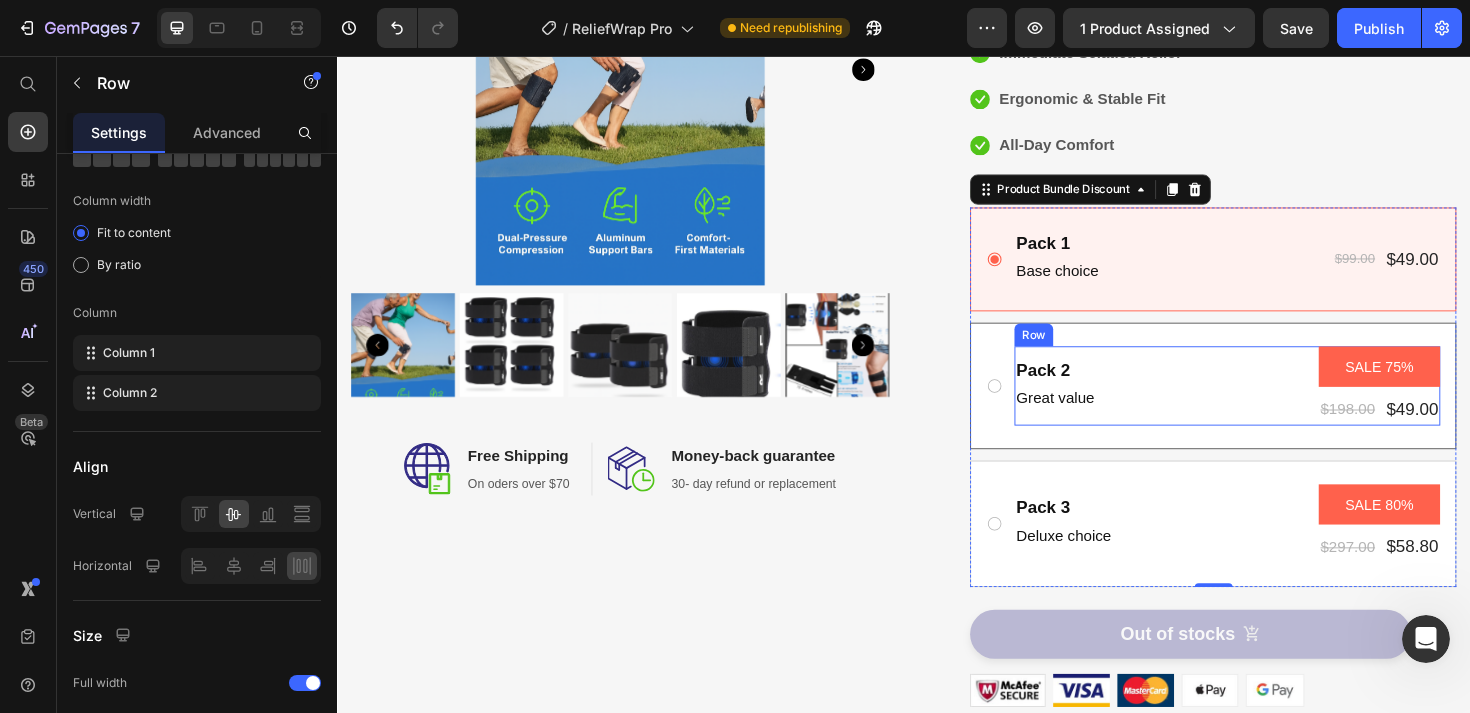 click on "Pack 2 Text Block Great value Text Block SALE 75% Product Badge $198.00 Product Price $49.00 Product Price Row Row" at bounding box center [1279, 405] 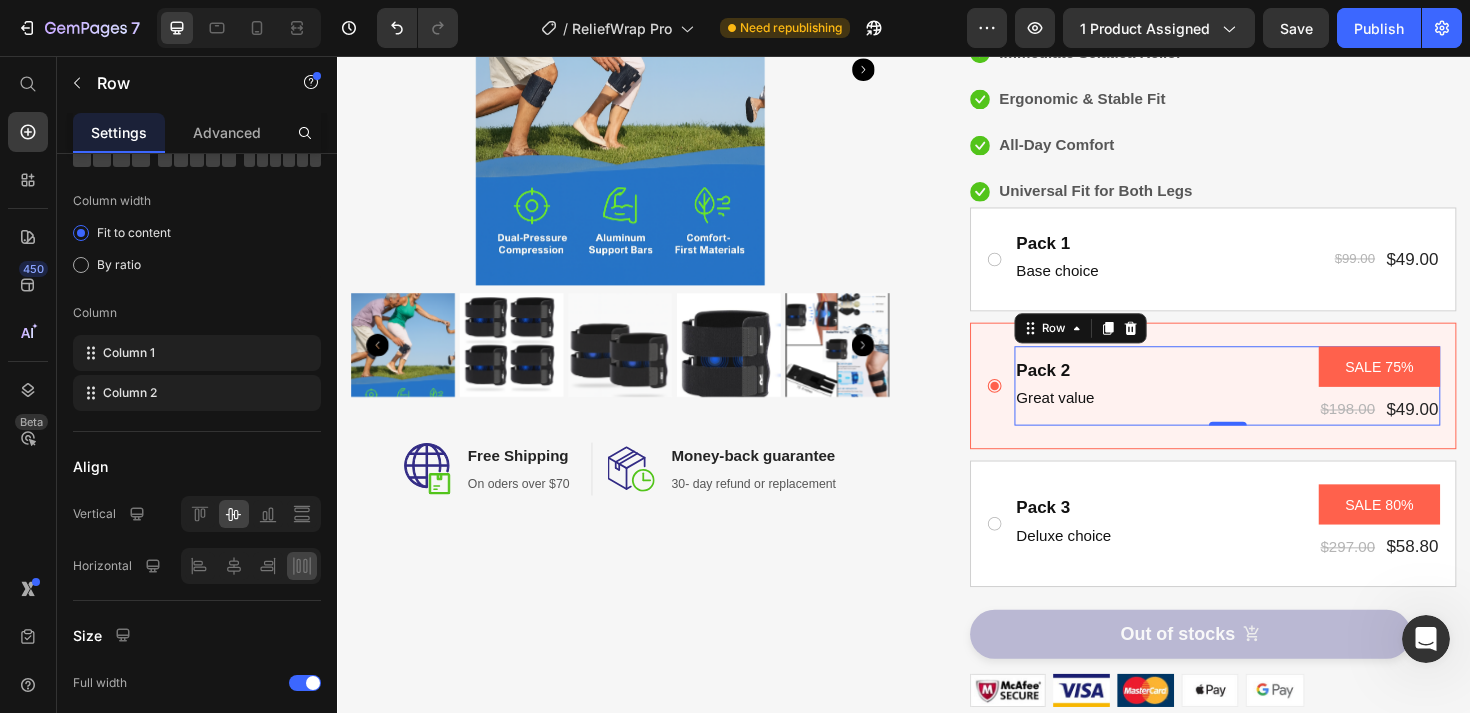 scroll, scrollTop: 0, scrollLeft: 0, axis: both 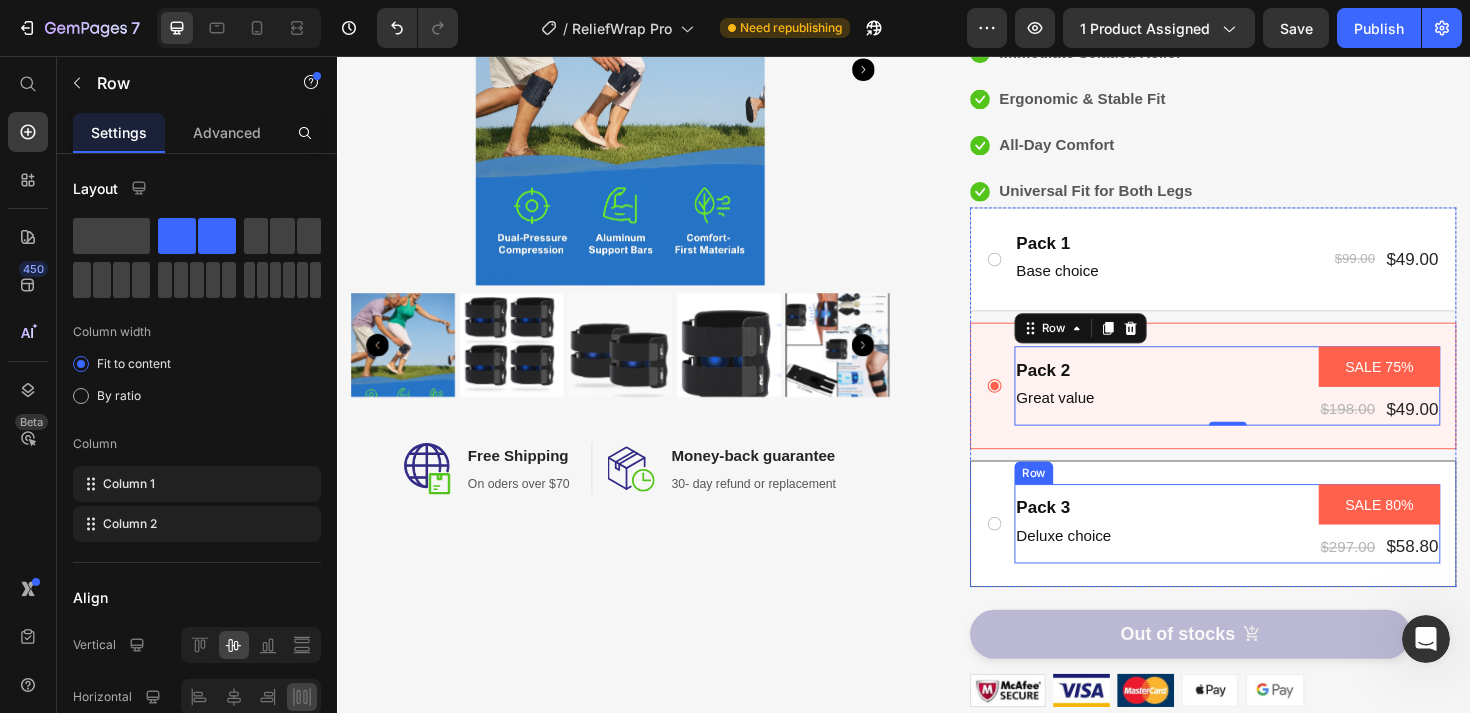 click on "Pack 3 Text Block Deluxe choice Text Block SALE 80% Product Badge $297.00 Product Price $58.80 Product Price Row Row" at bounding box center (1279, 551) 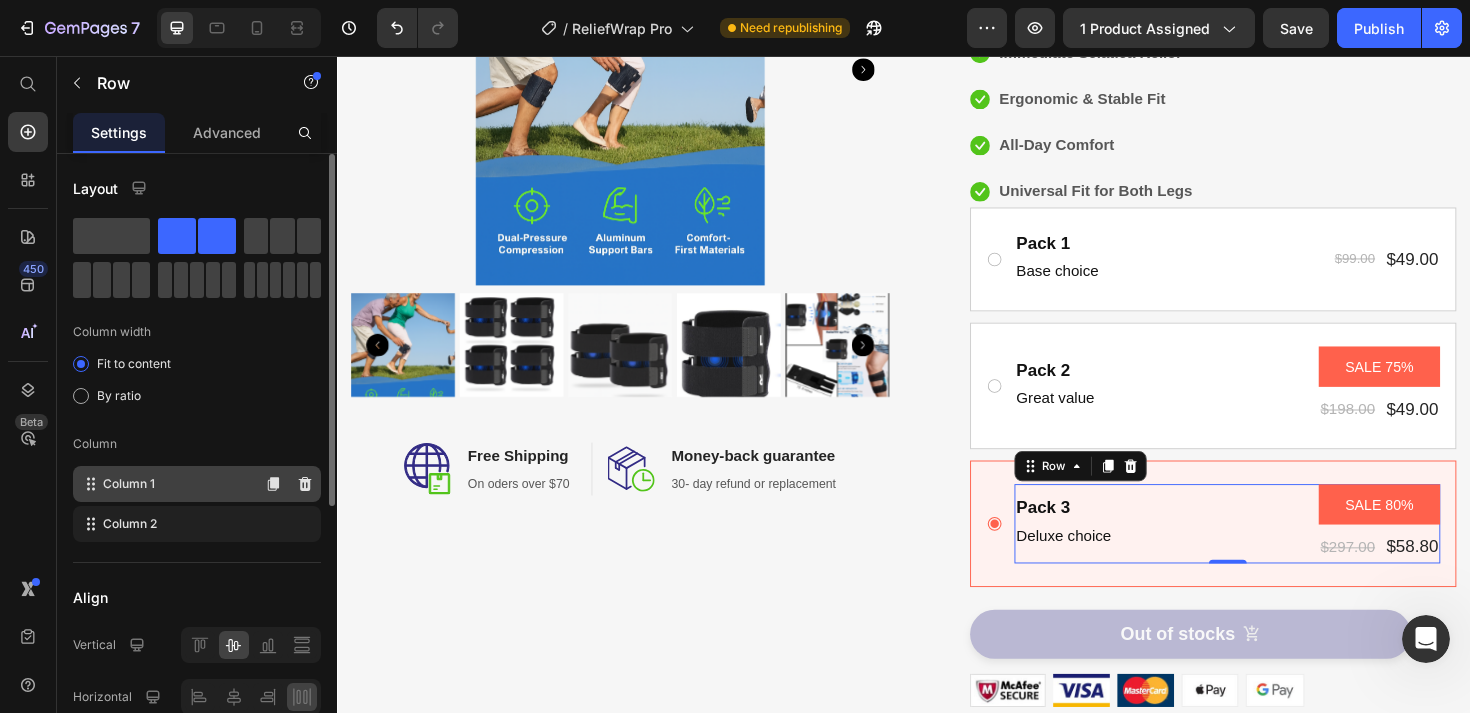 click on "Column 1" 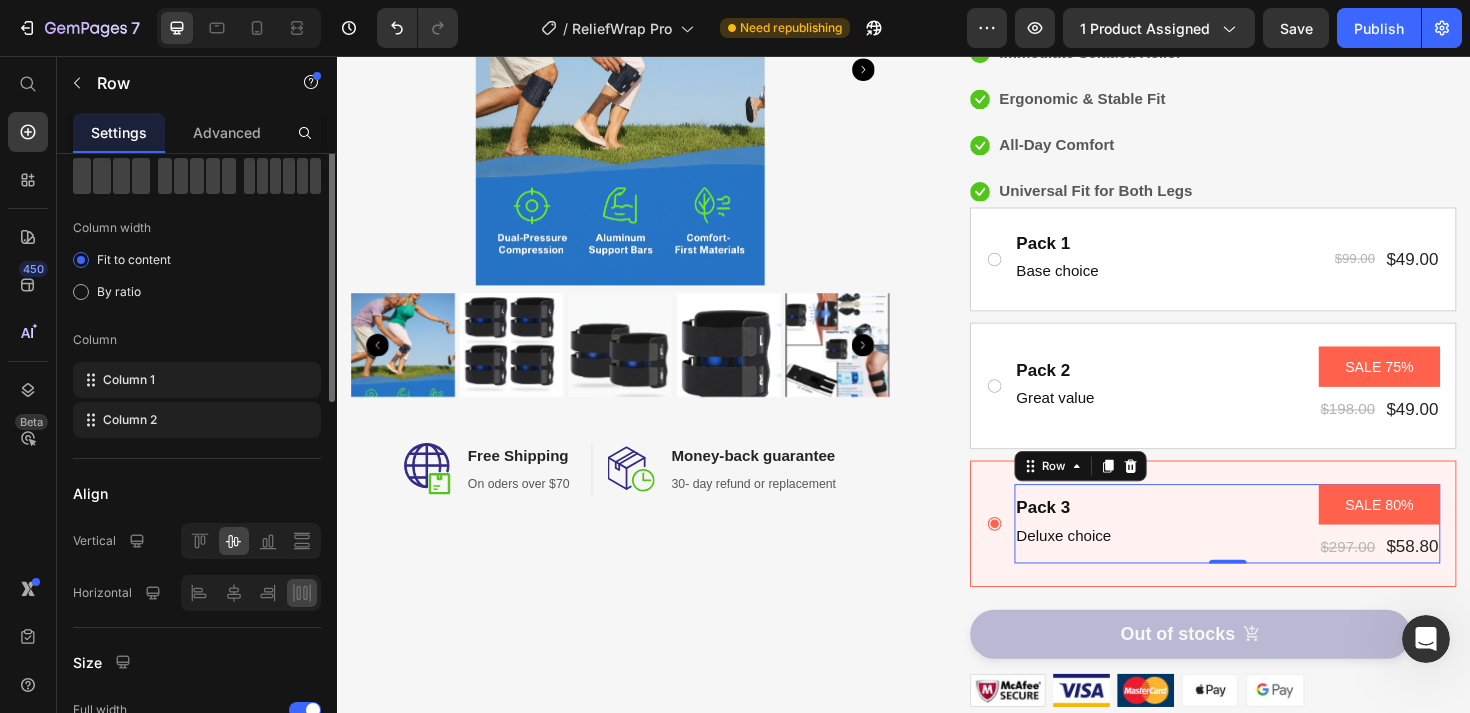 scroll, scrollTop: 0, scrollLeft: 0, axis: both 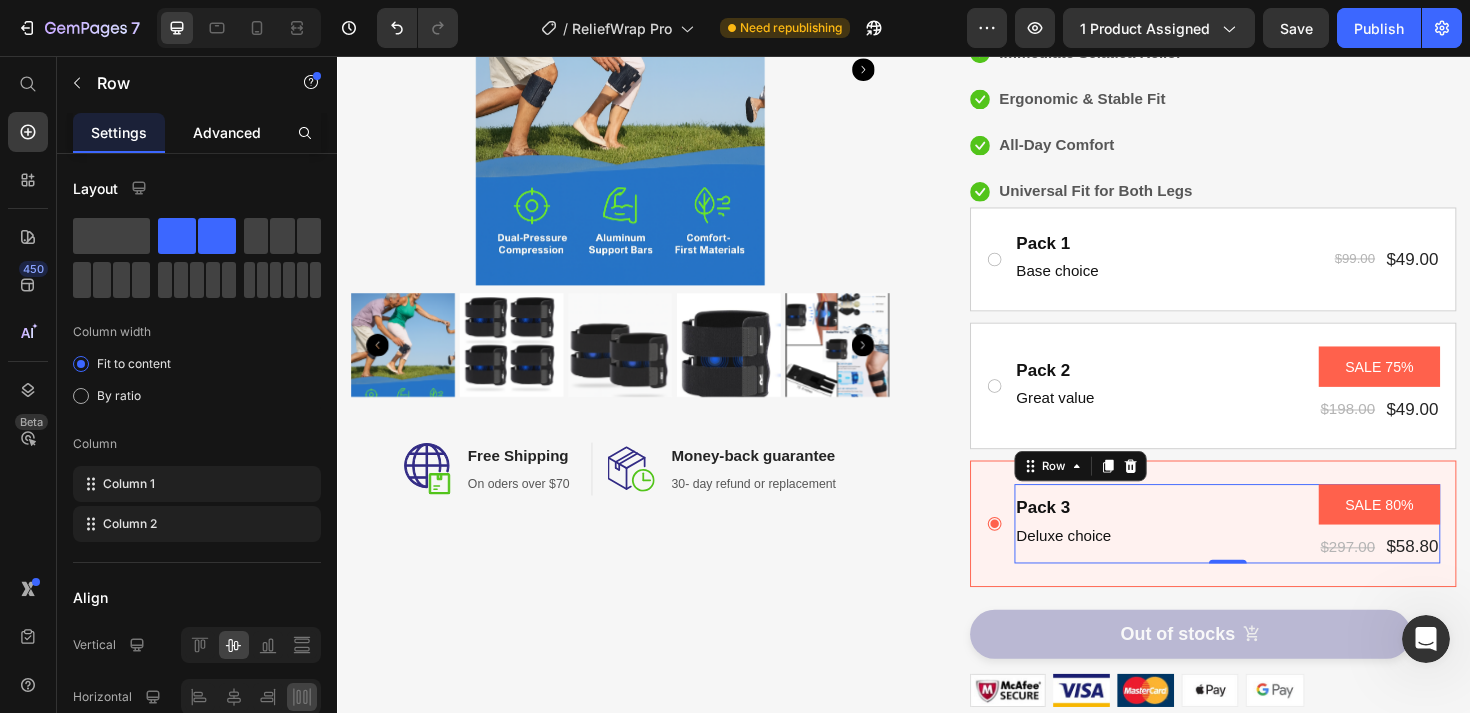 click on "Advanced" at bounding box center [227, 132] 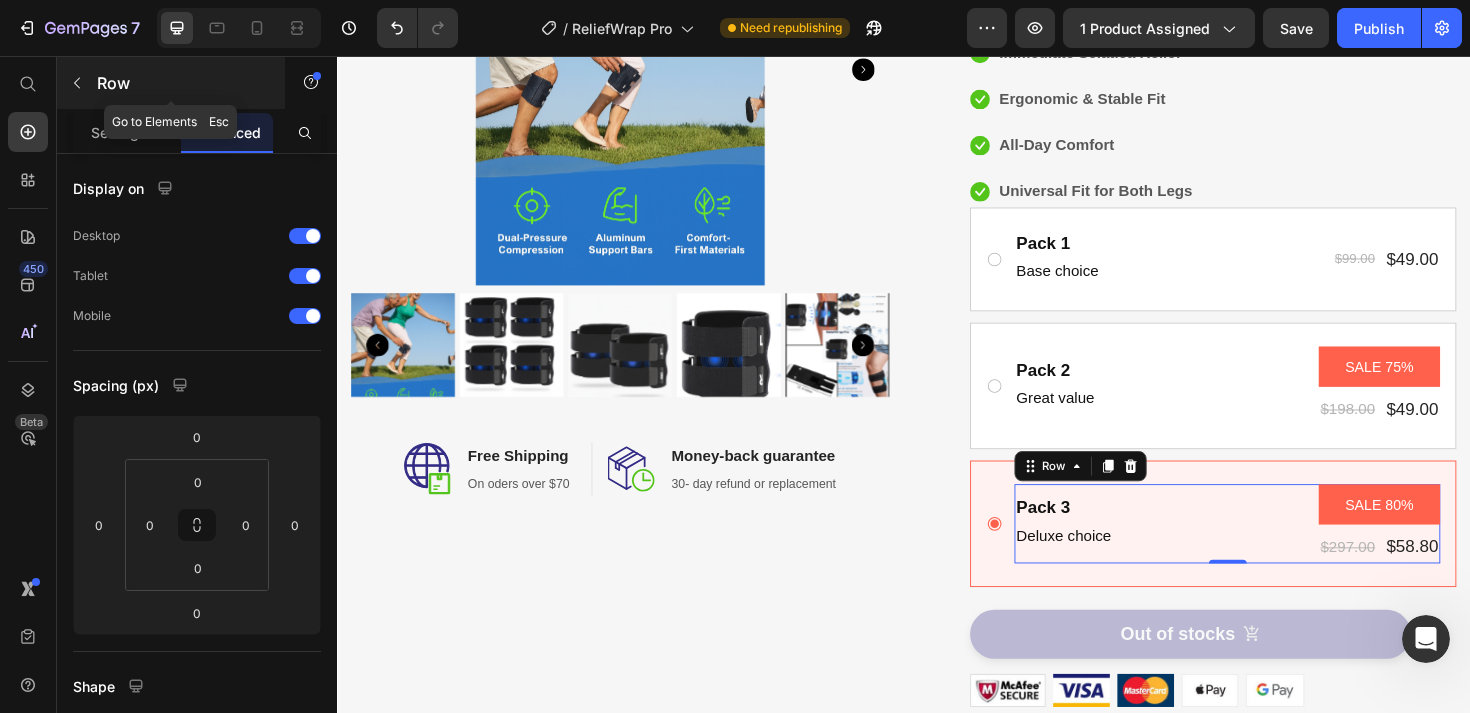 click 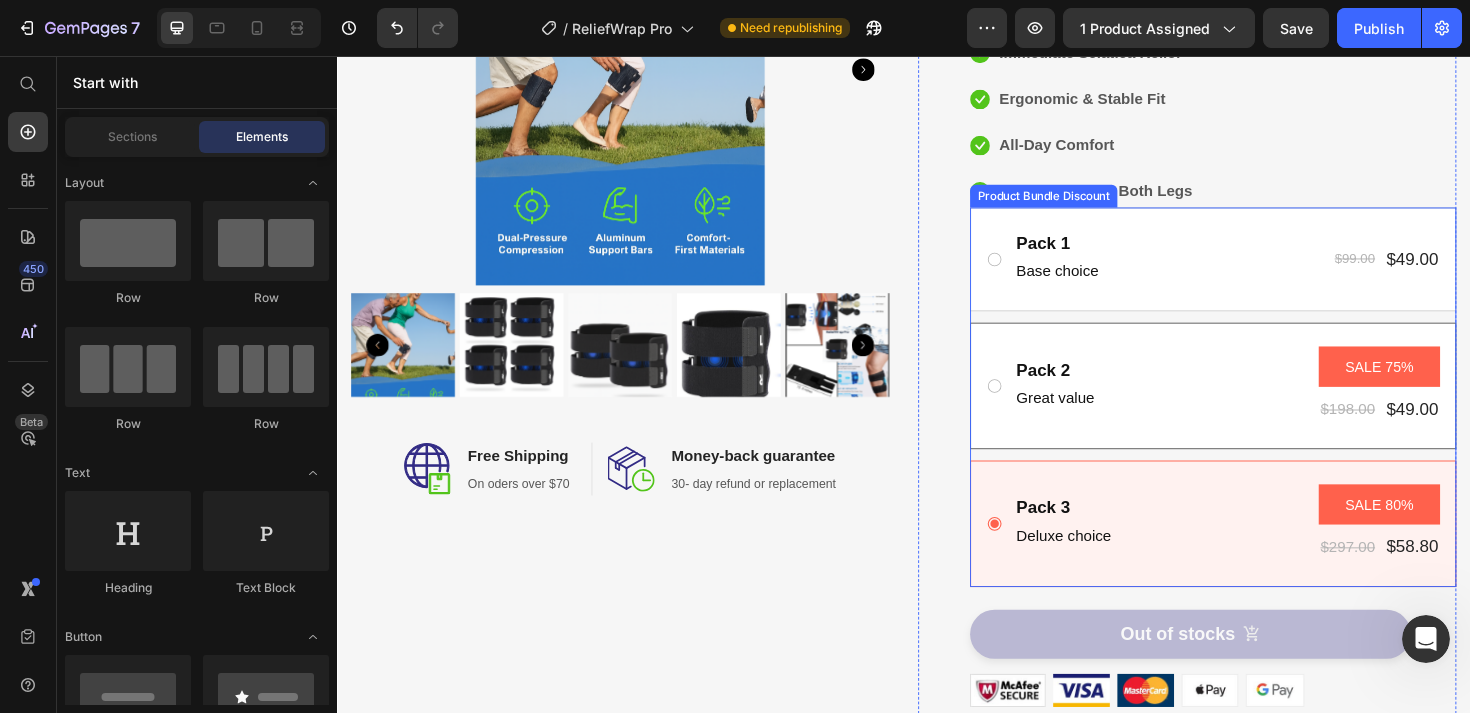 click on "Pack 2 Text Block Great value Text Block SALE 75% Product Badge $198.00 Product Price $49.00 Product Price Row Row" at bounding box center (1264, 405) 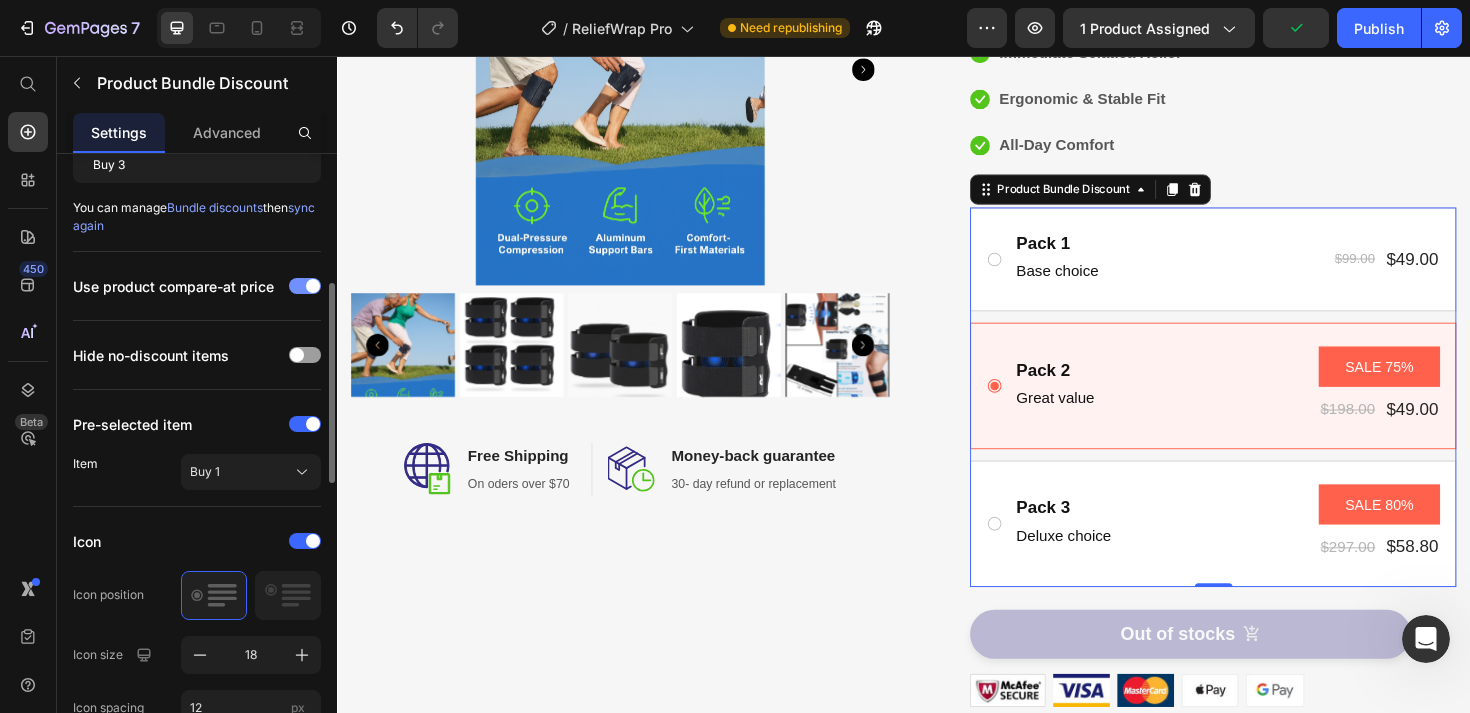 scroll, scrollTop: 339, scrollLeft: 0, axis: vertical 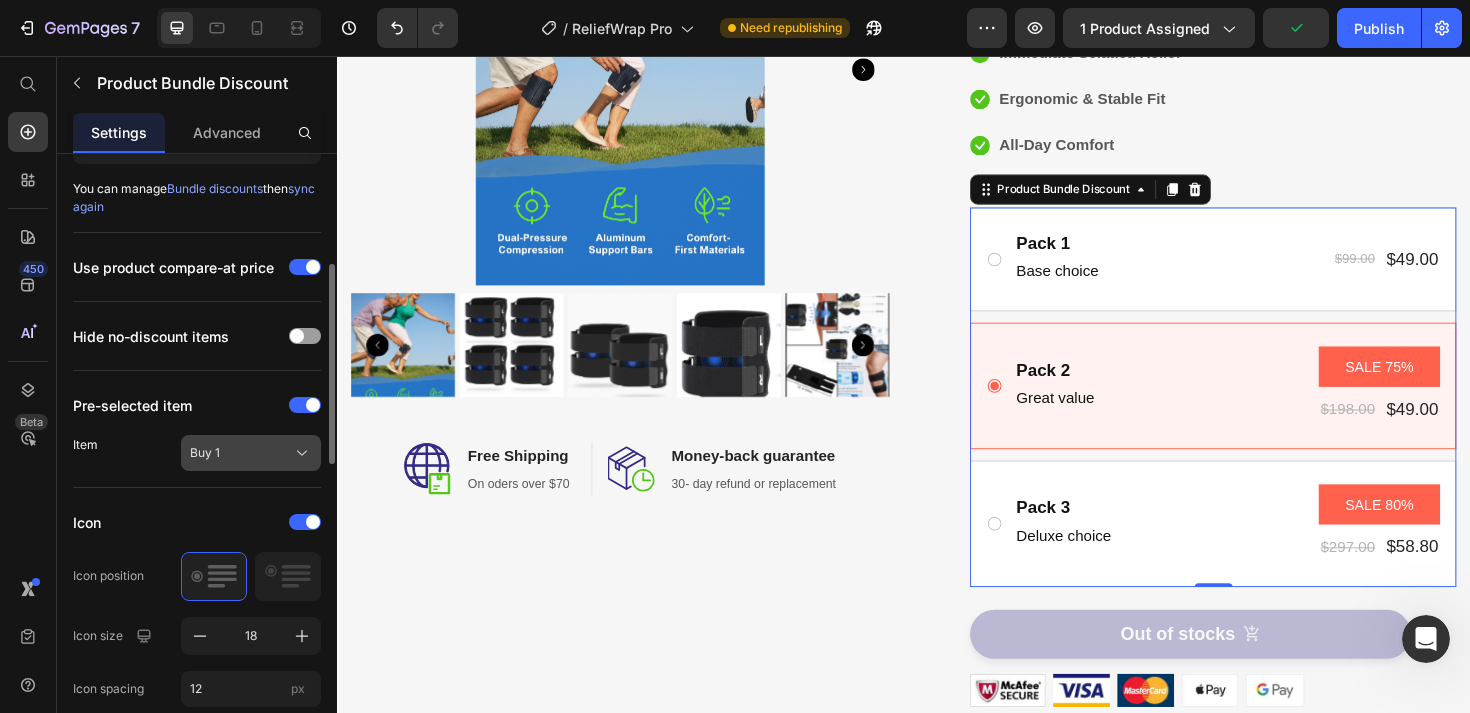 click on "Buy 1" 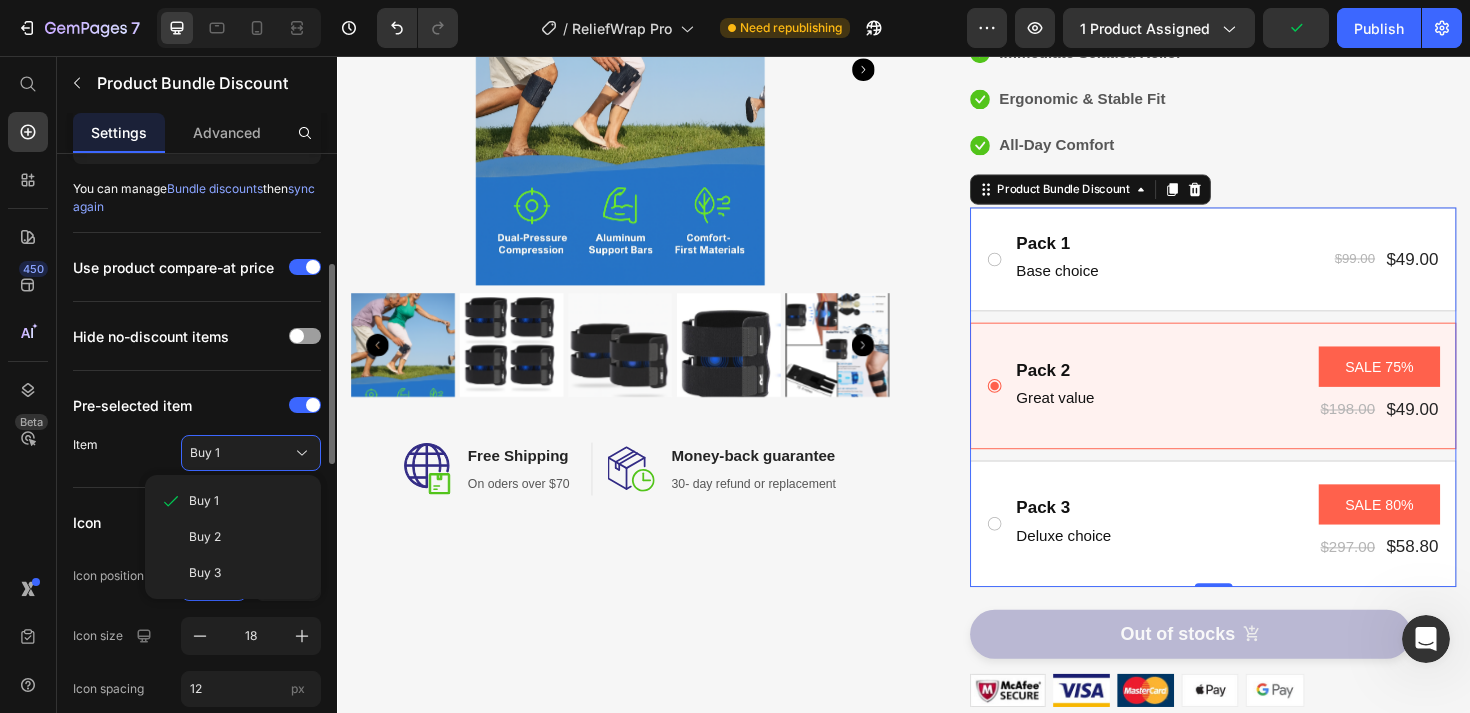 click on "Item Buy 1 Buy 1 Buy 2 Buy 3" 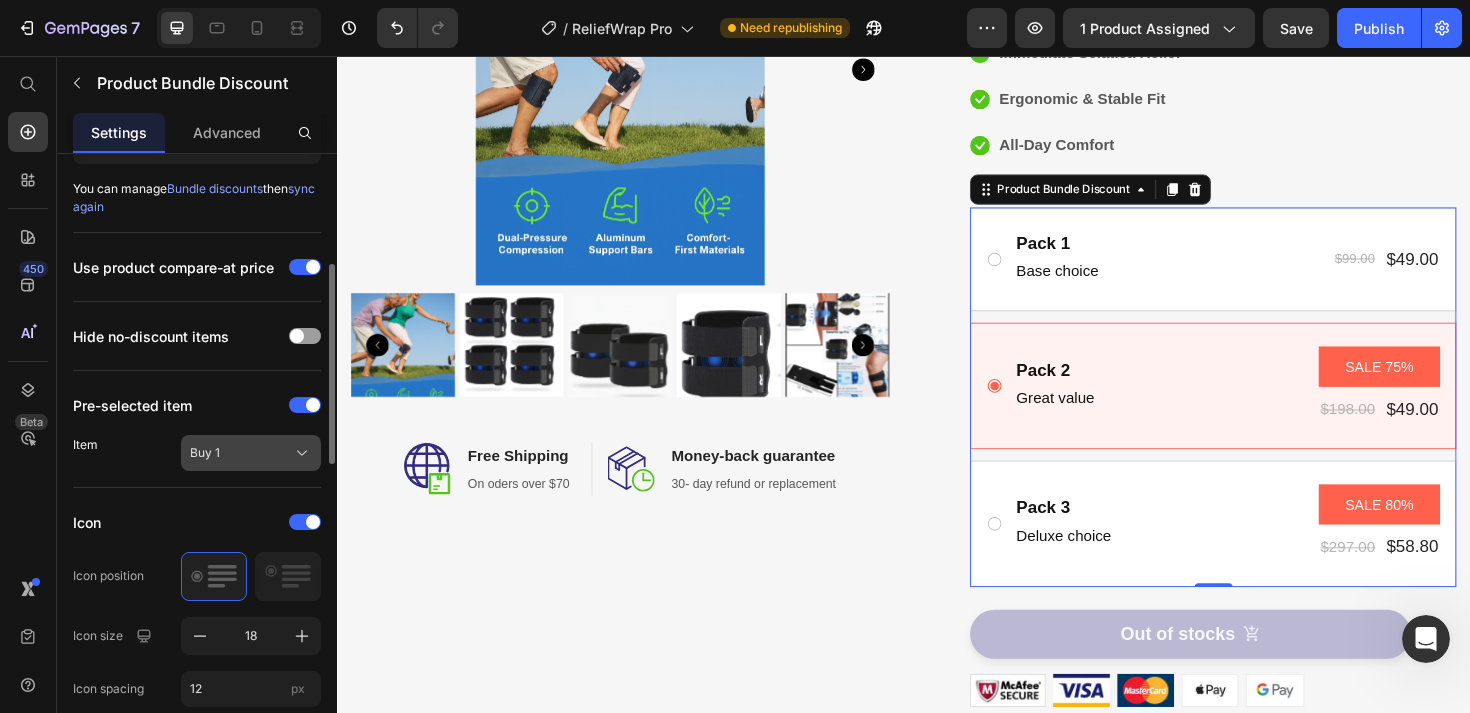 click on "Buy 1" 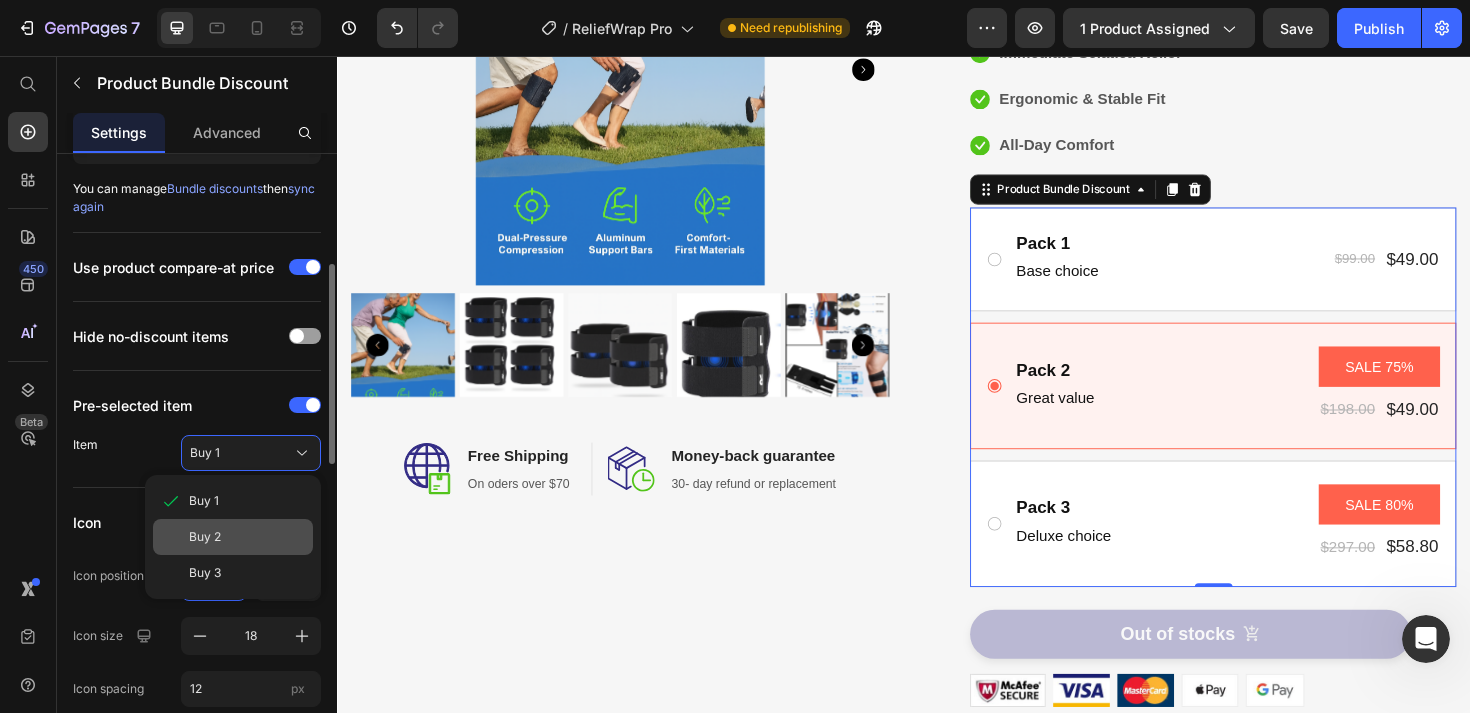 click on "Buy 2" at bounding box center [205, 537] 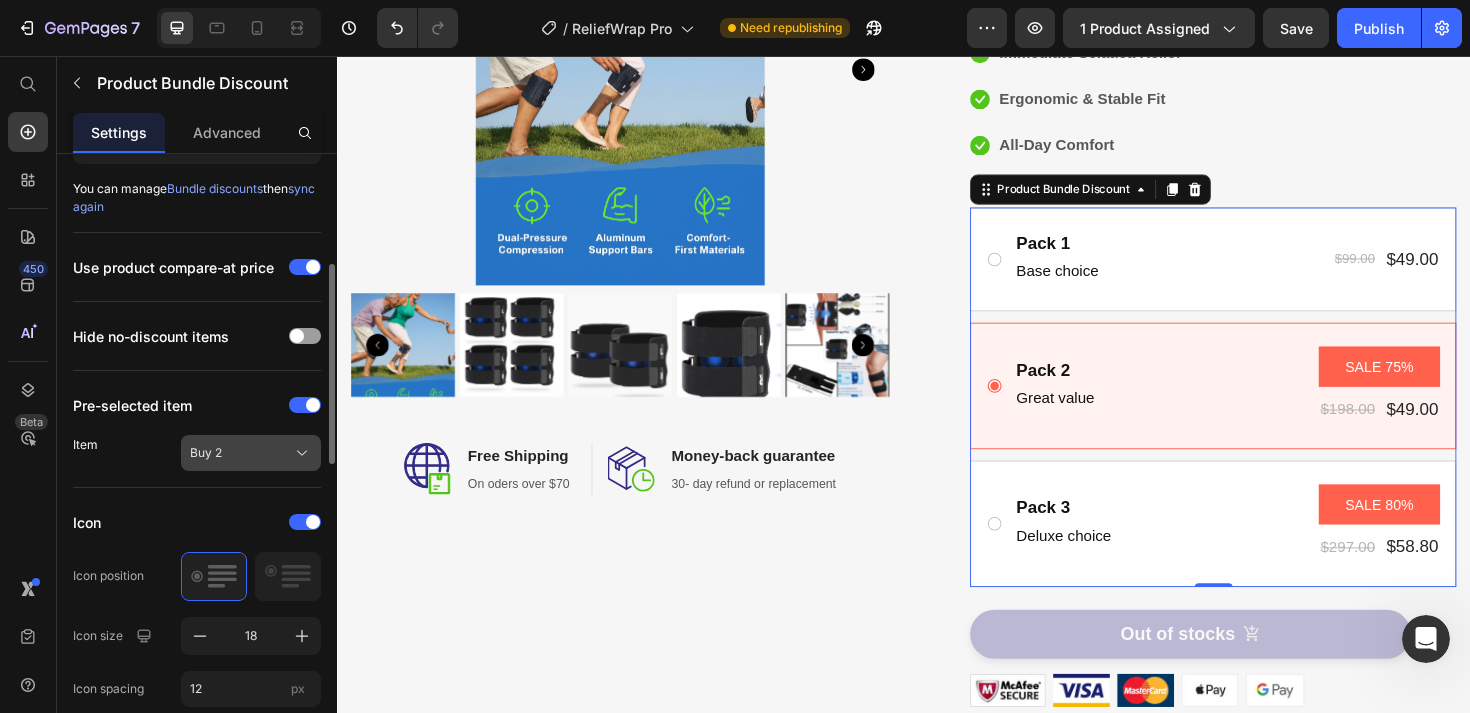 click on "Buy 2" at bounding box center (251, 453) 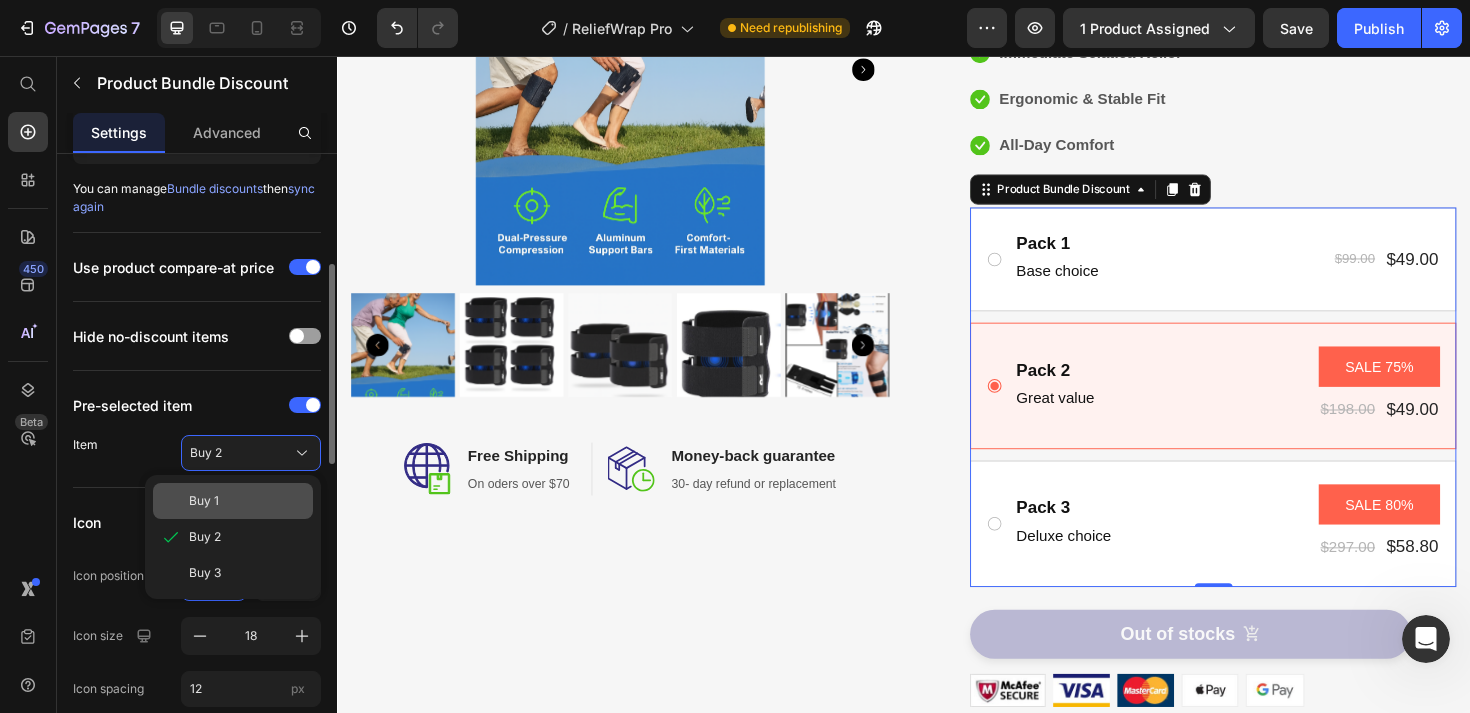 click on "Buy 1" at bounding box center [204, 501] 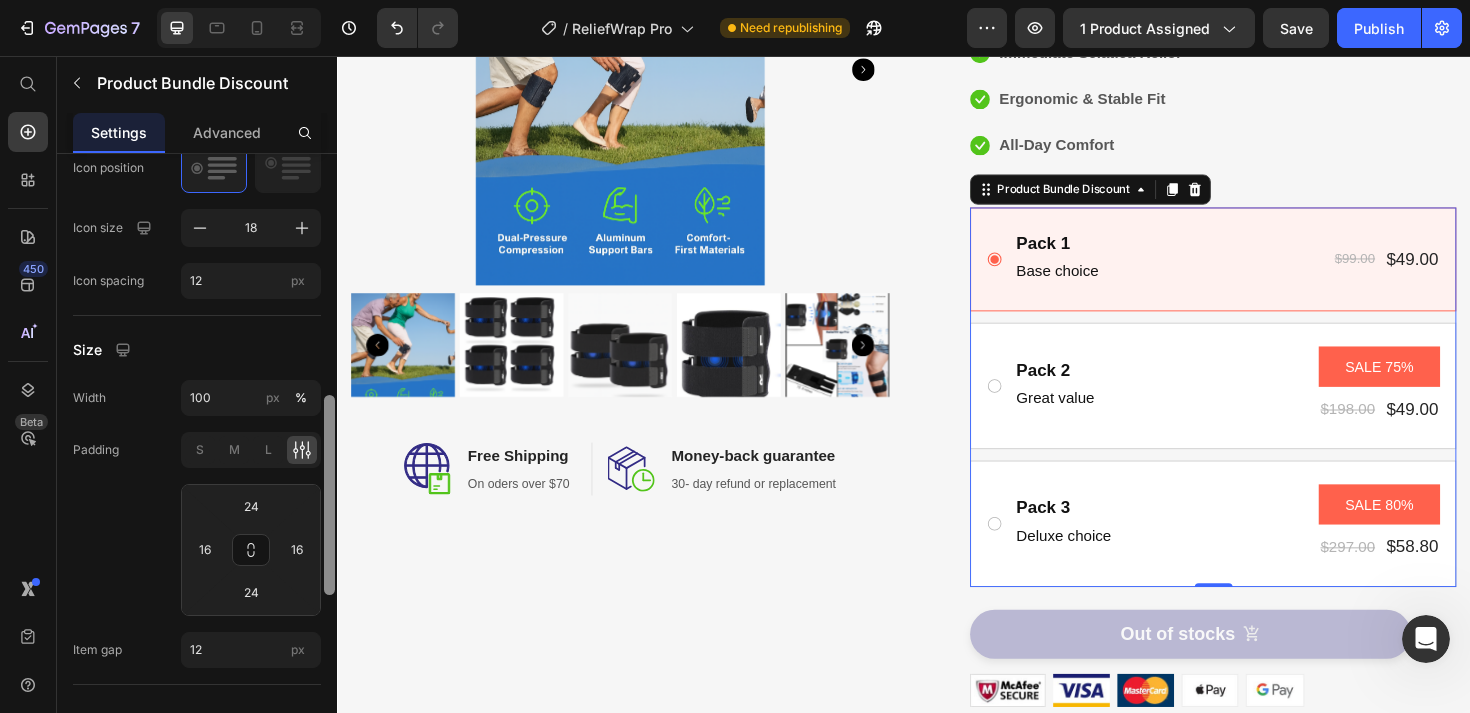 scroll, scrollTop: 748, scrollLeft: 0, axis: vertical 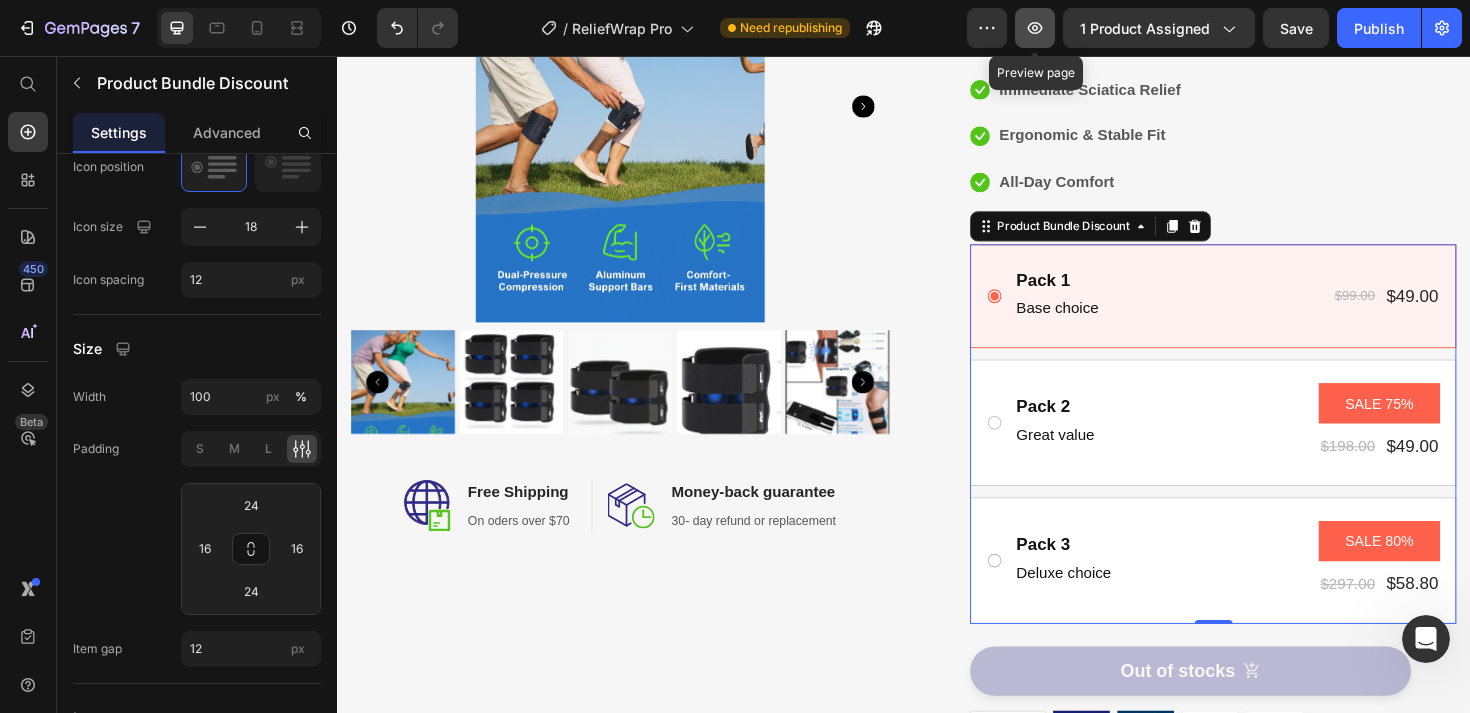 click 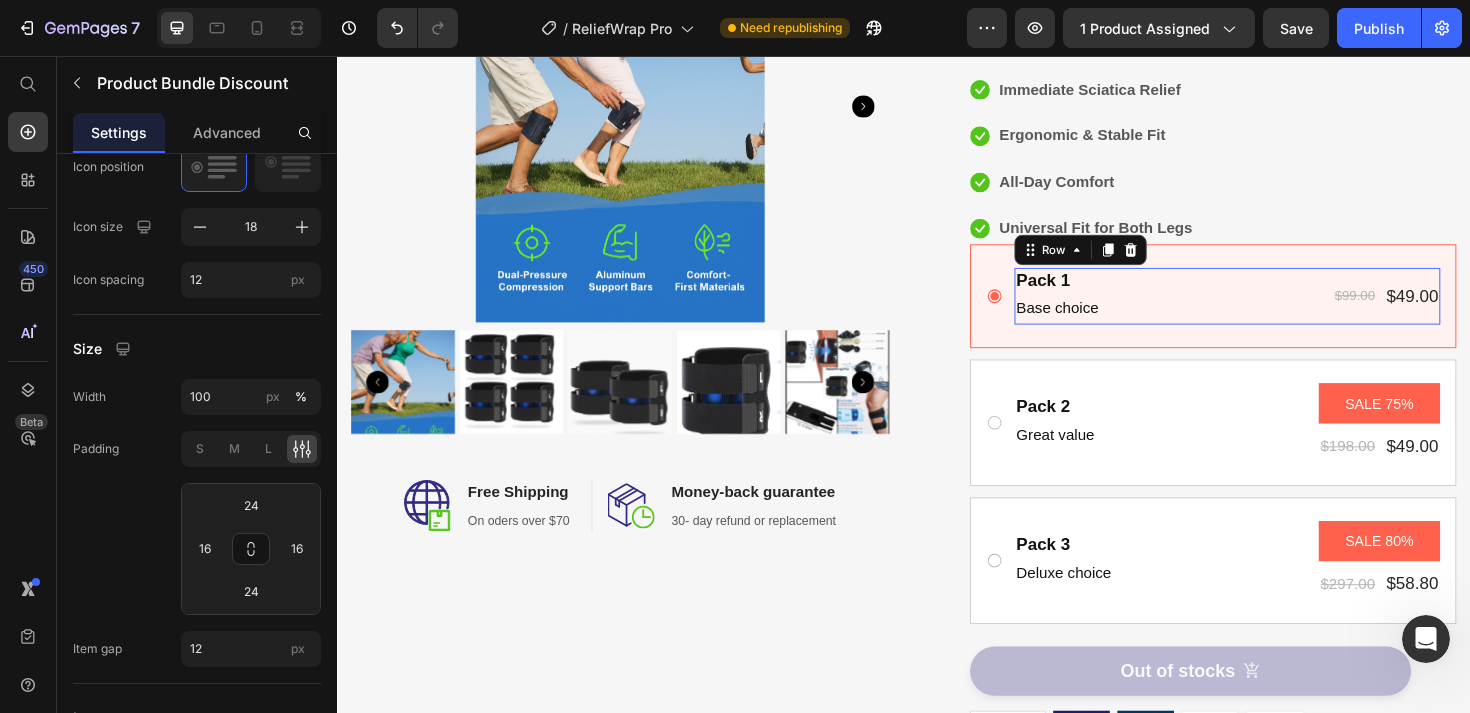 click on "Pack 1 Text Block Base choice Text Block $99.00 Product Price $49.00 Product Price Row Row   0" at bounding box center [1279, 310] 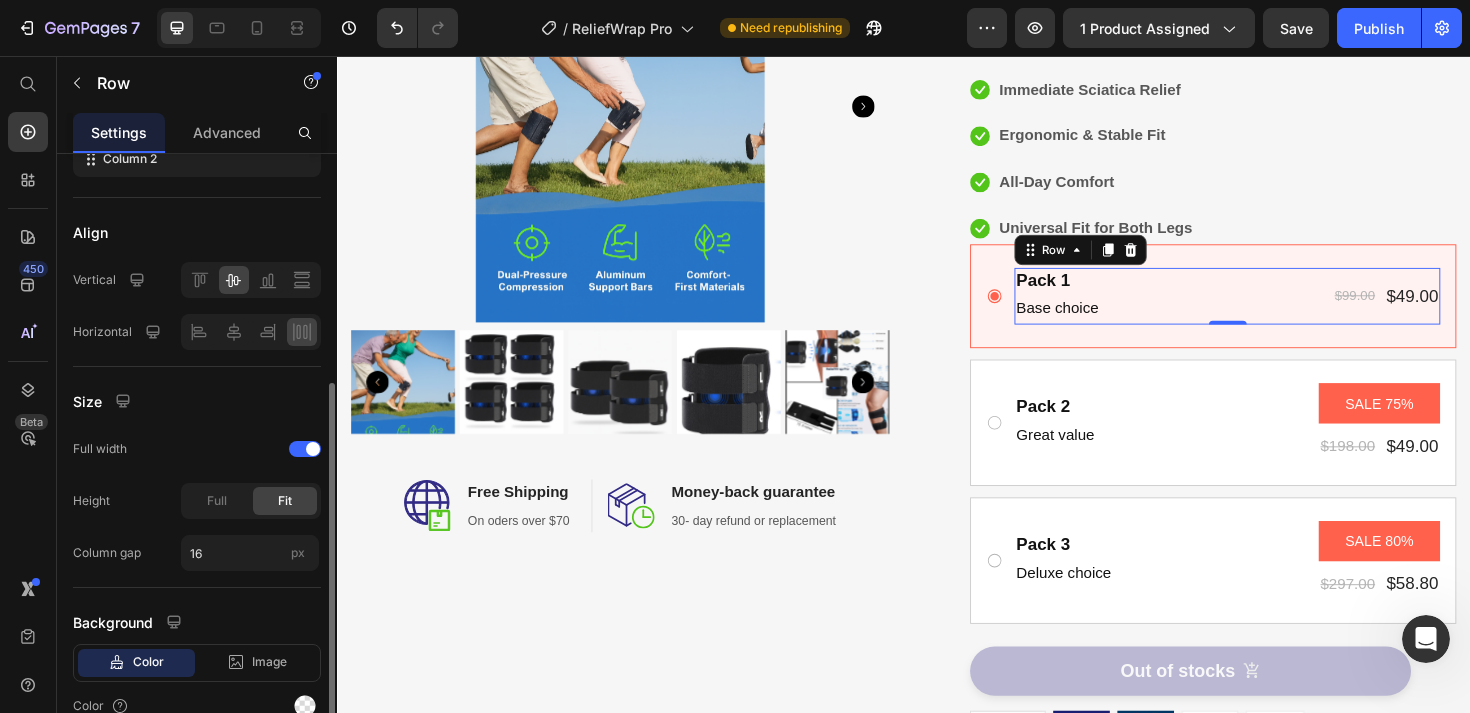 scroll, scrollTop: 461, scrollLeft: 0, axis: vertical 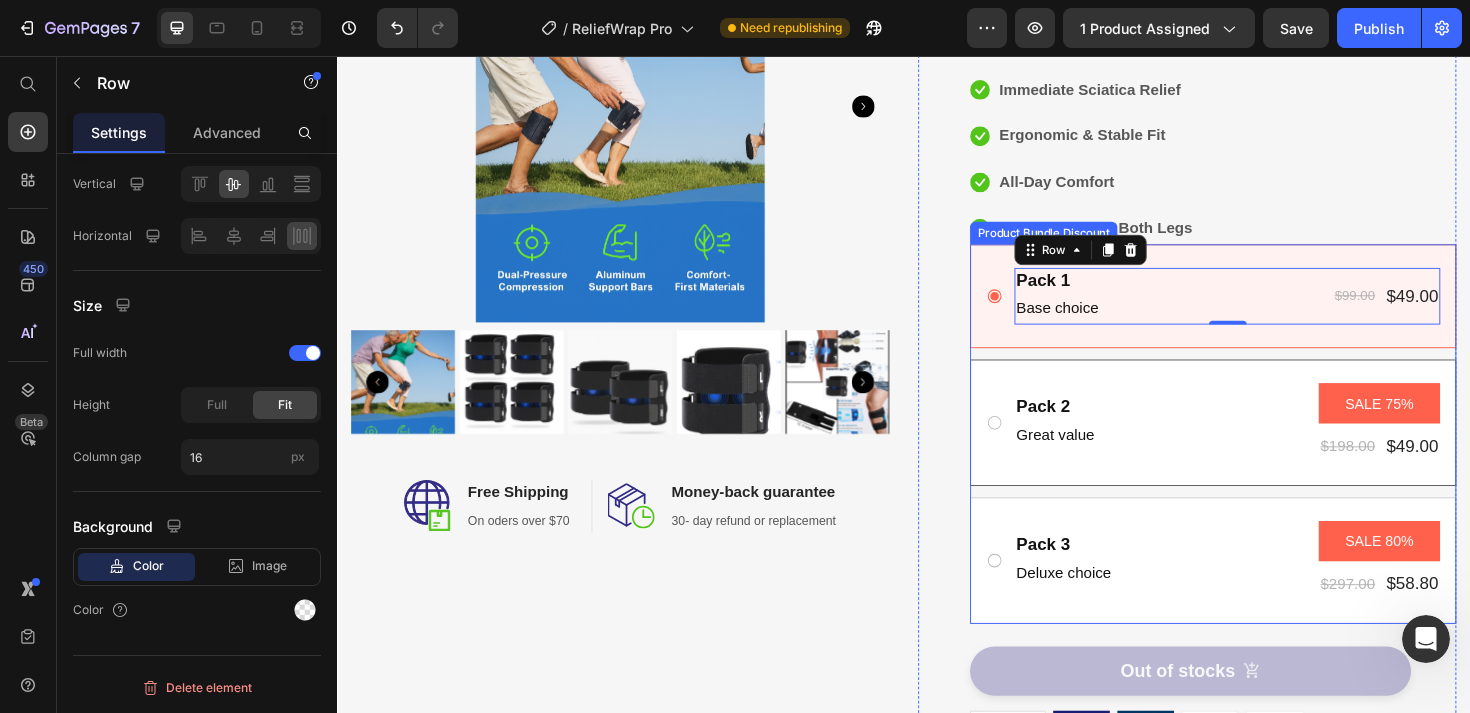 click on "Pack 2 Text Block Great value Text Block SALE 75% Product Badge $198.00 Product Price $49.00 Product Price Row Row" at bounding box center (1264, 444) 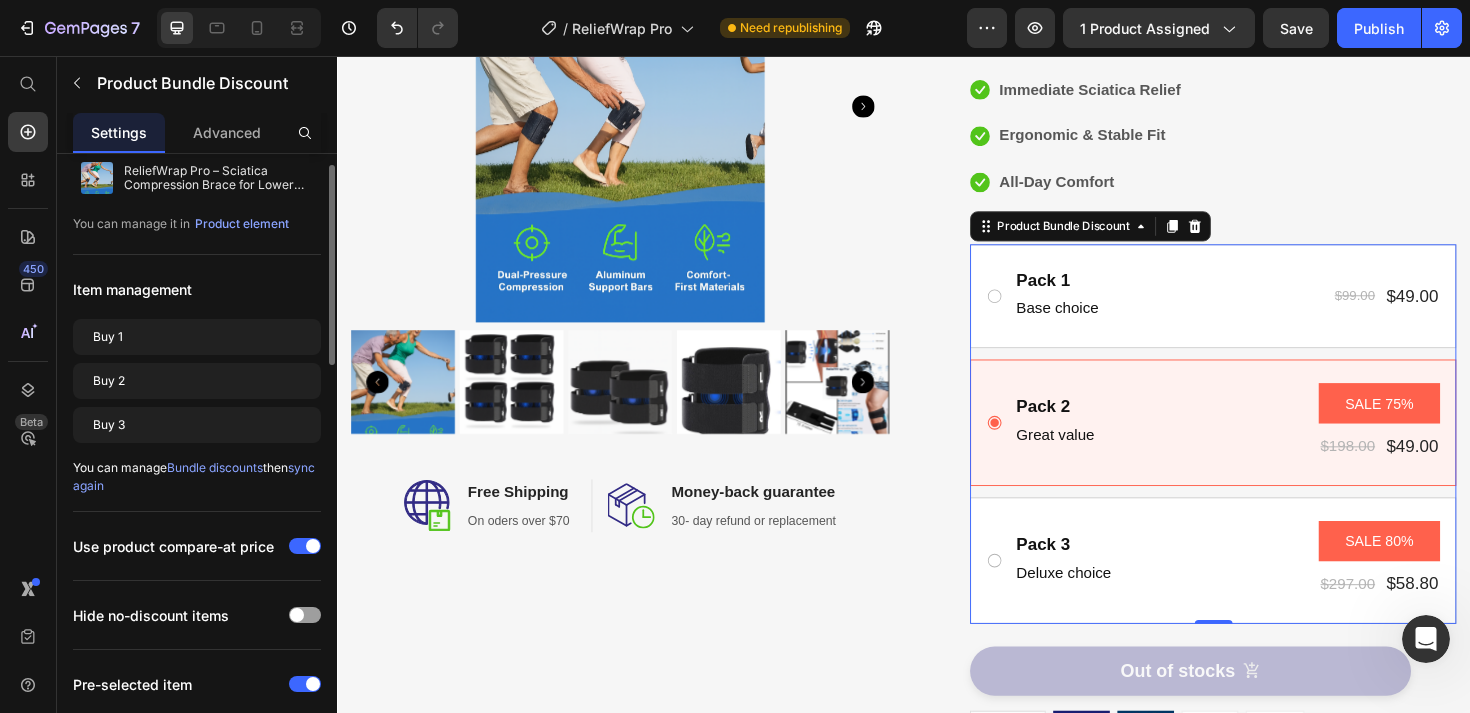 scroll, scrollTop: 61, scrollLeft: 0, axis: vertical 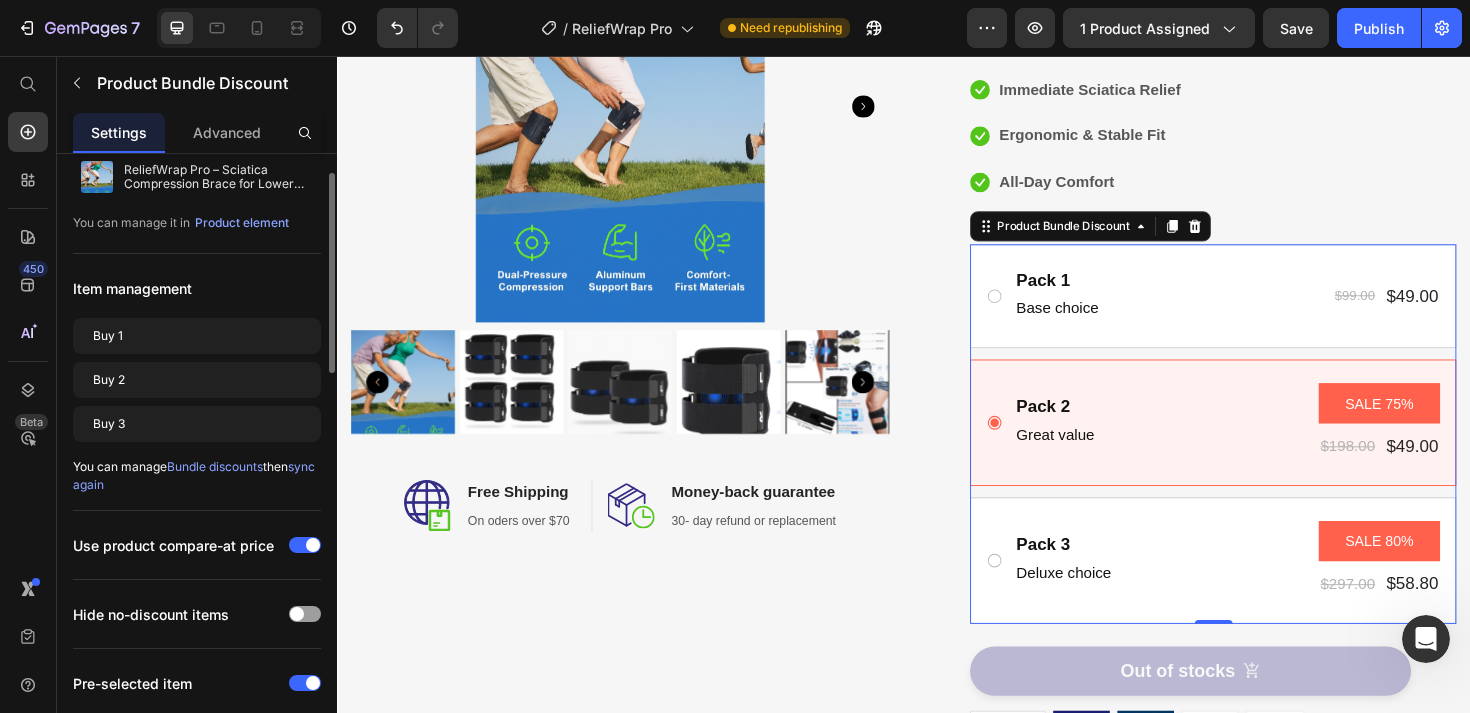 click on "sync again" at bounding box center (194, 475) 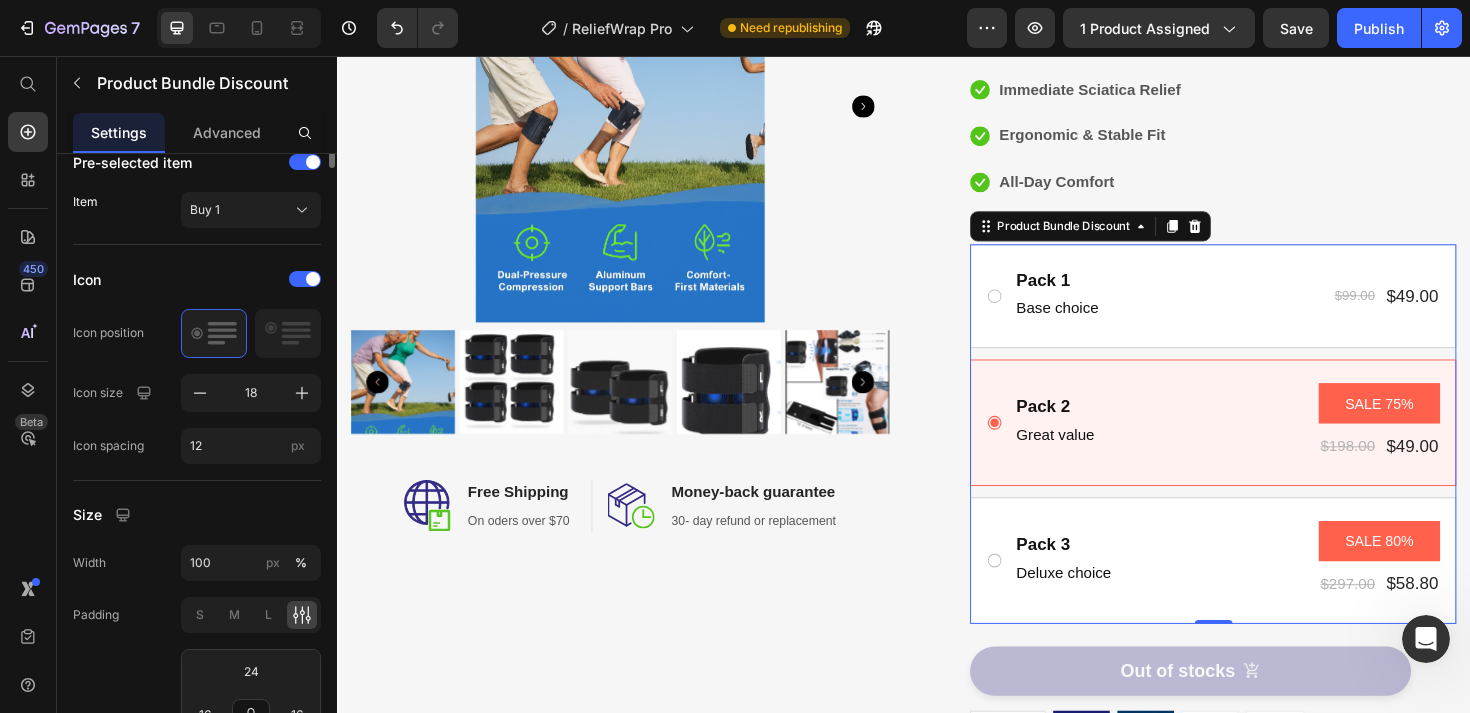 scroll, scrollTop: 0, scrollLeft: 0, axis: both 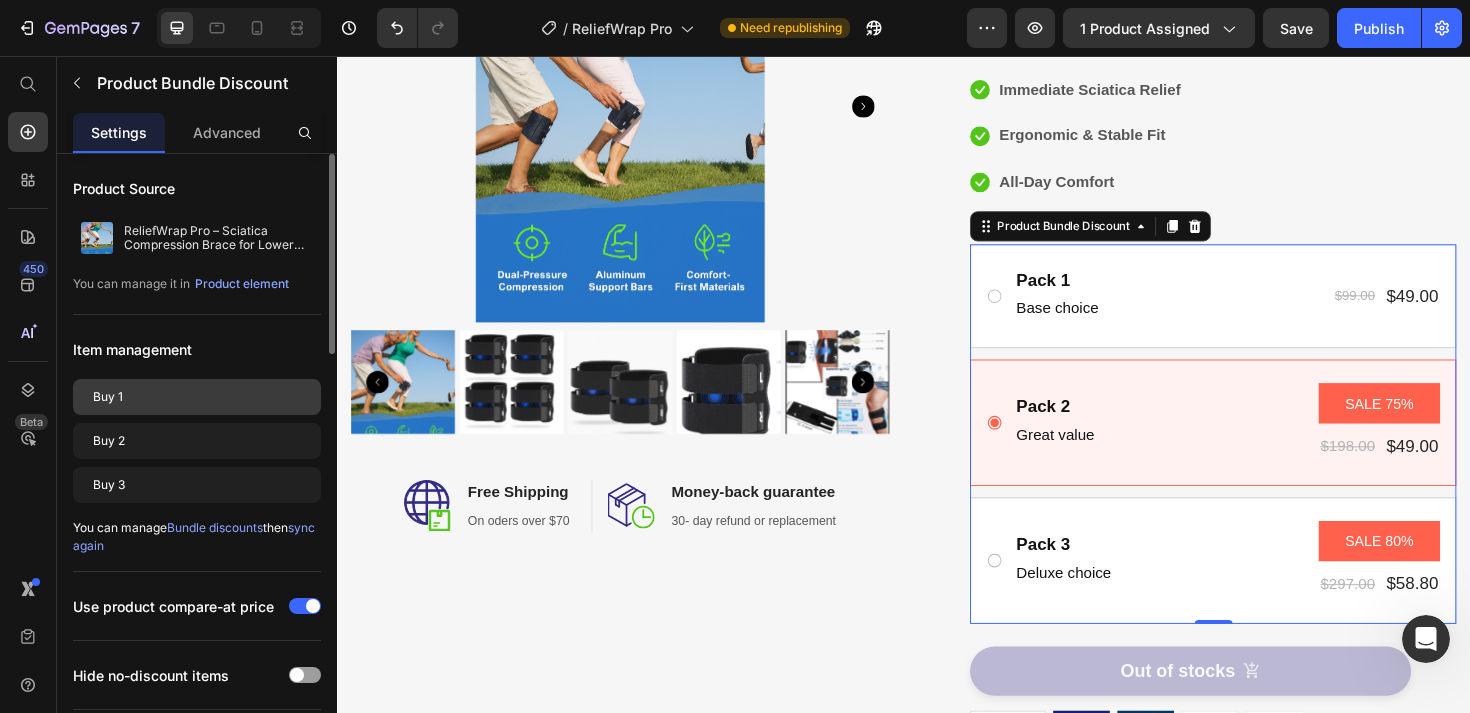click on "Buy 1" at bounding box center [197, 397] 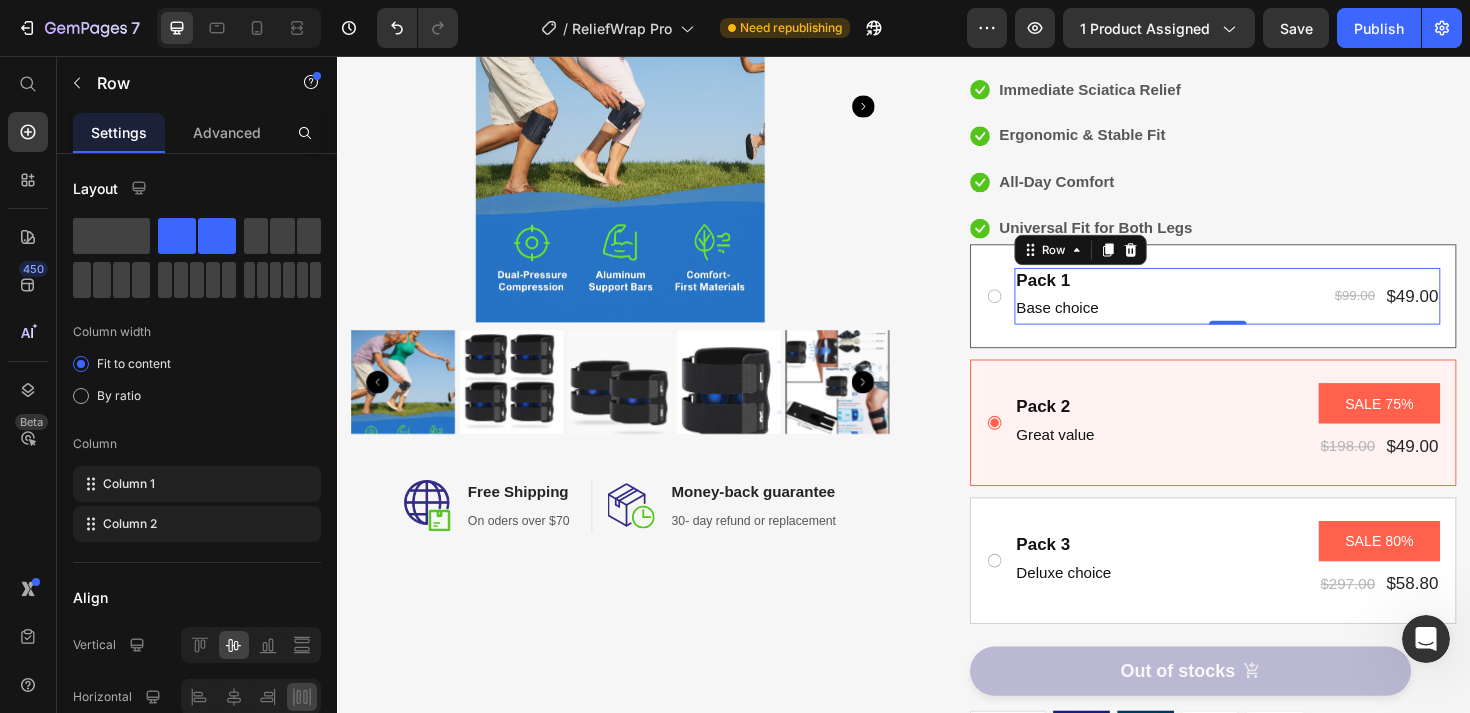 click on "Pack 1 Text Block Base choice Text Block $99.00 Product Price $49.00 Product Price Row Row   0" at bounding box center [1279, 310] 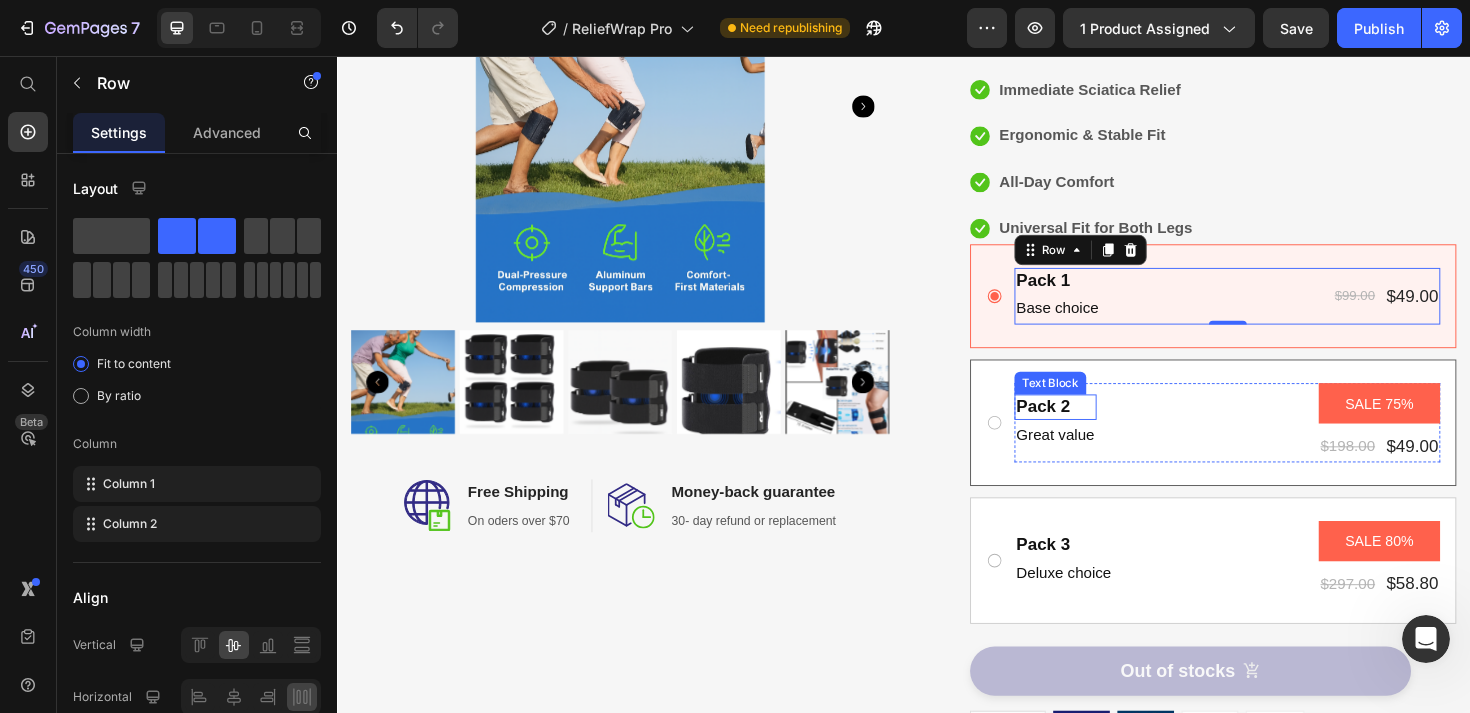 click on "Pack 2" at bounding box center [1097, 427] 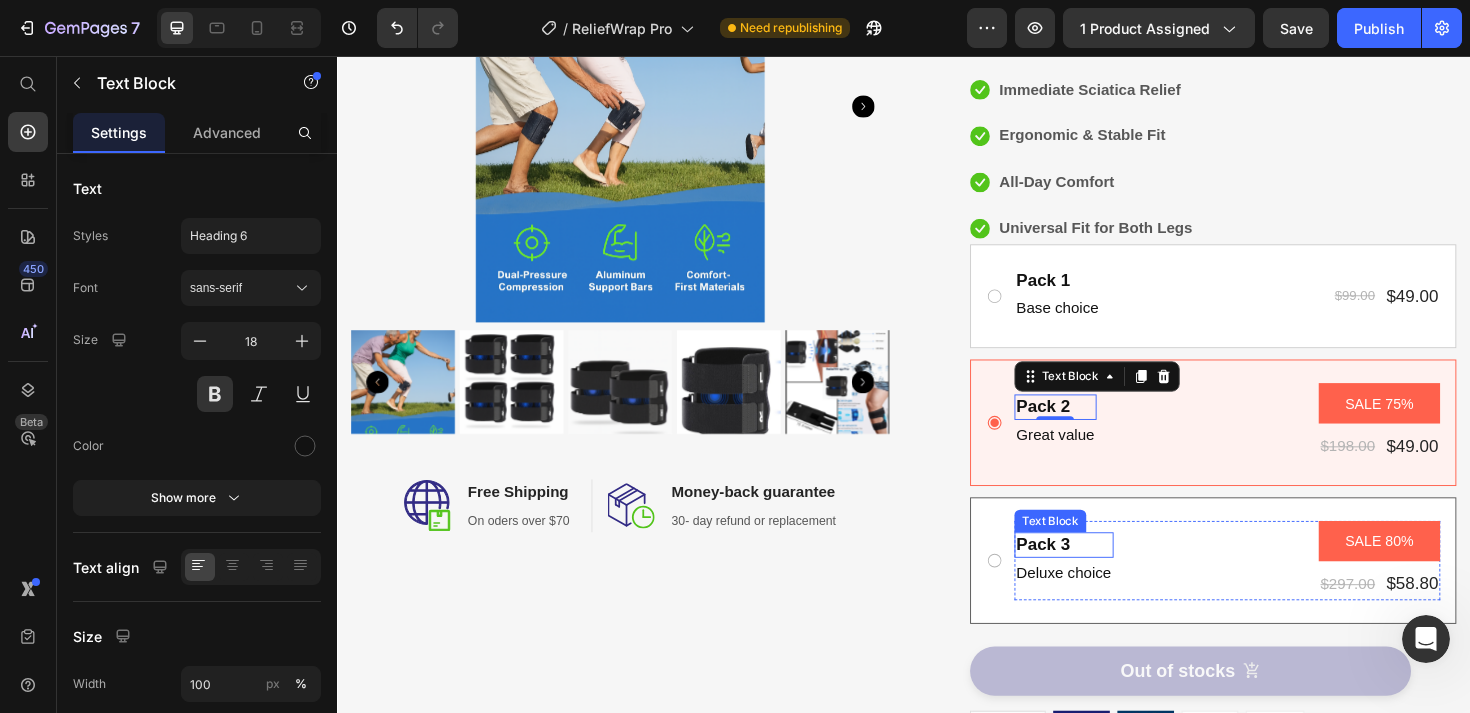 click on "Pack 3" at bounding box center (1106, 573) 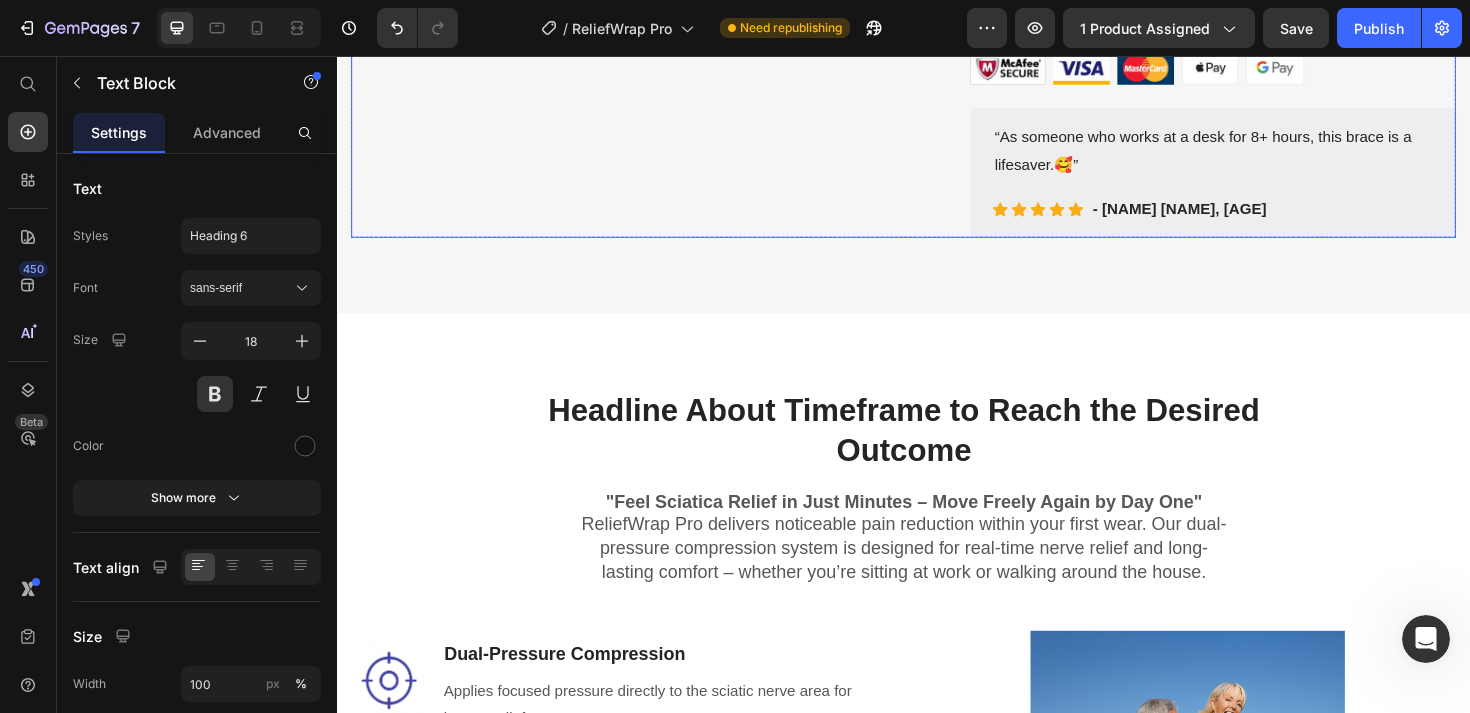 scroll, scrollTop: 1106, scrollLeft: 0, axis: vertical 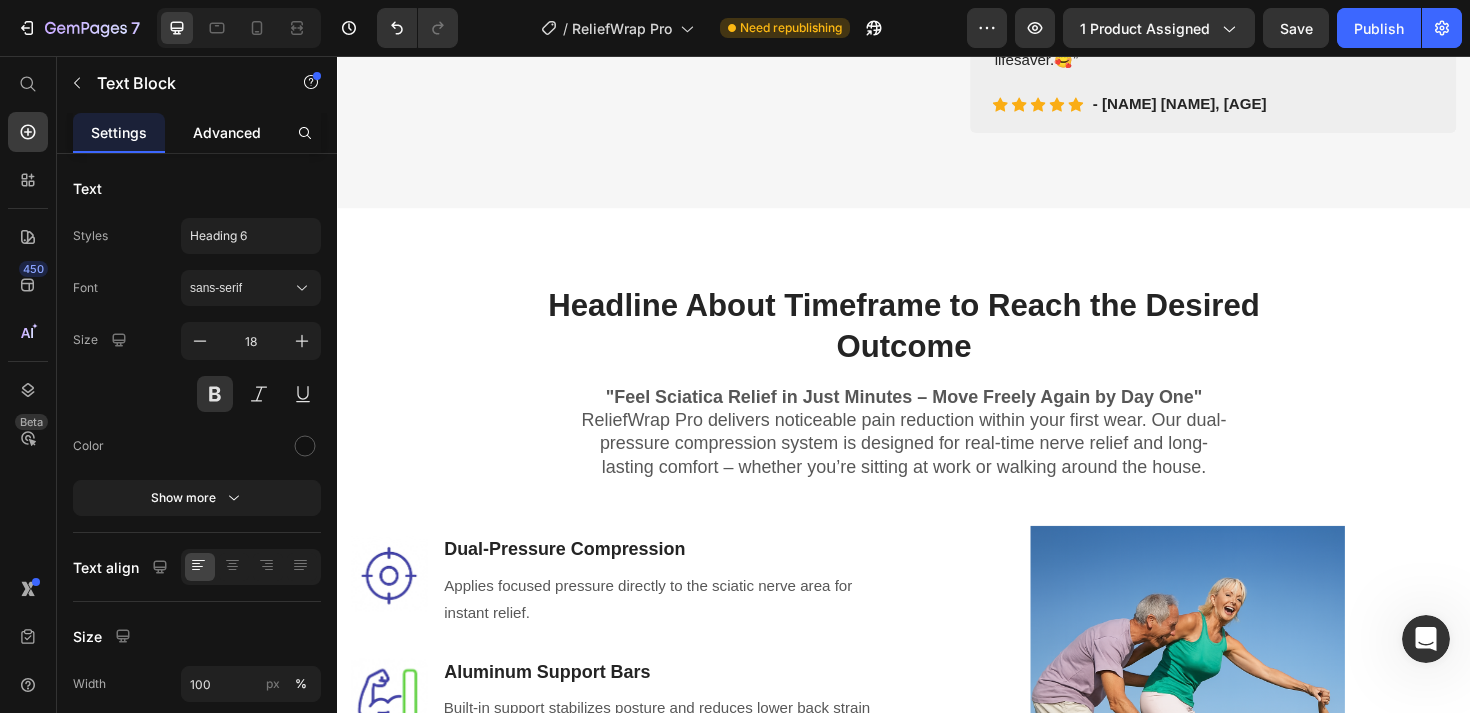click on "Advanced" at bounding box center (227, 132) 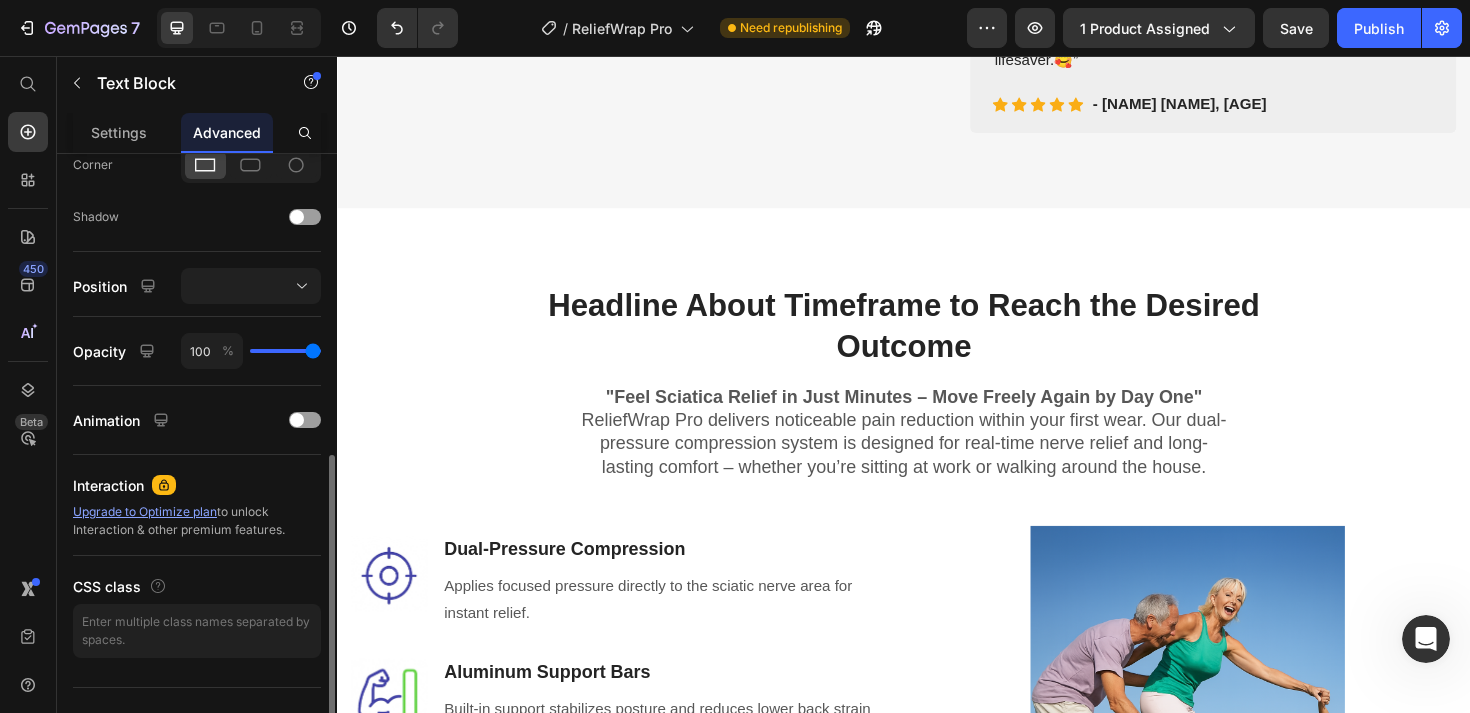 scroll, scrollTop: 653, scrollLeft: 0, axis: vertical 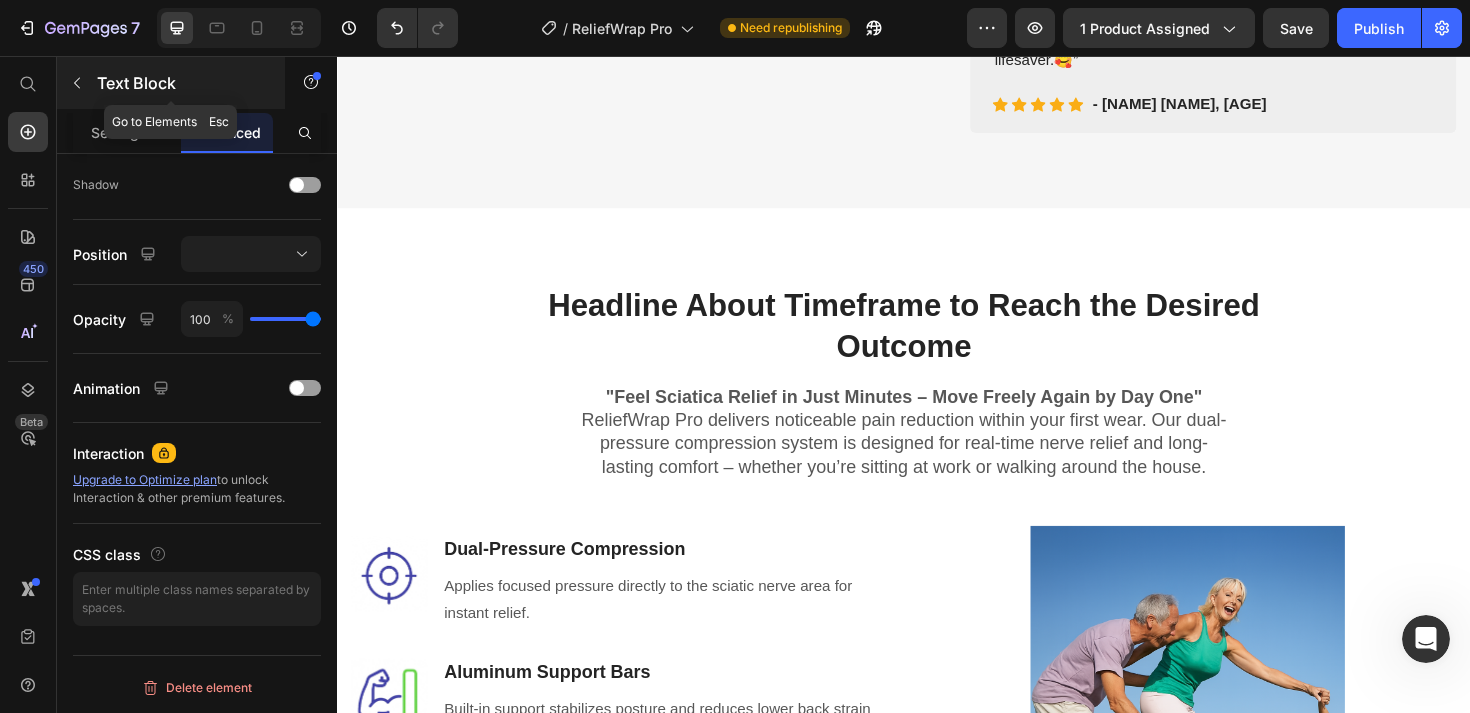 click 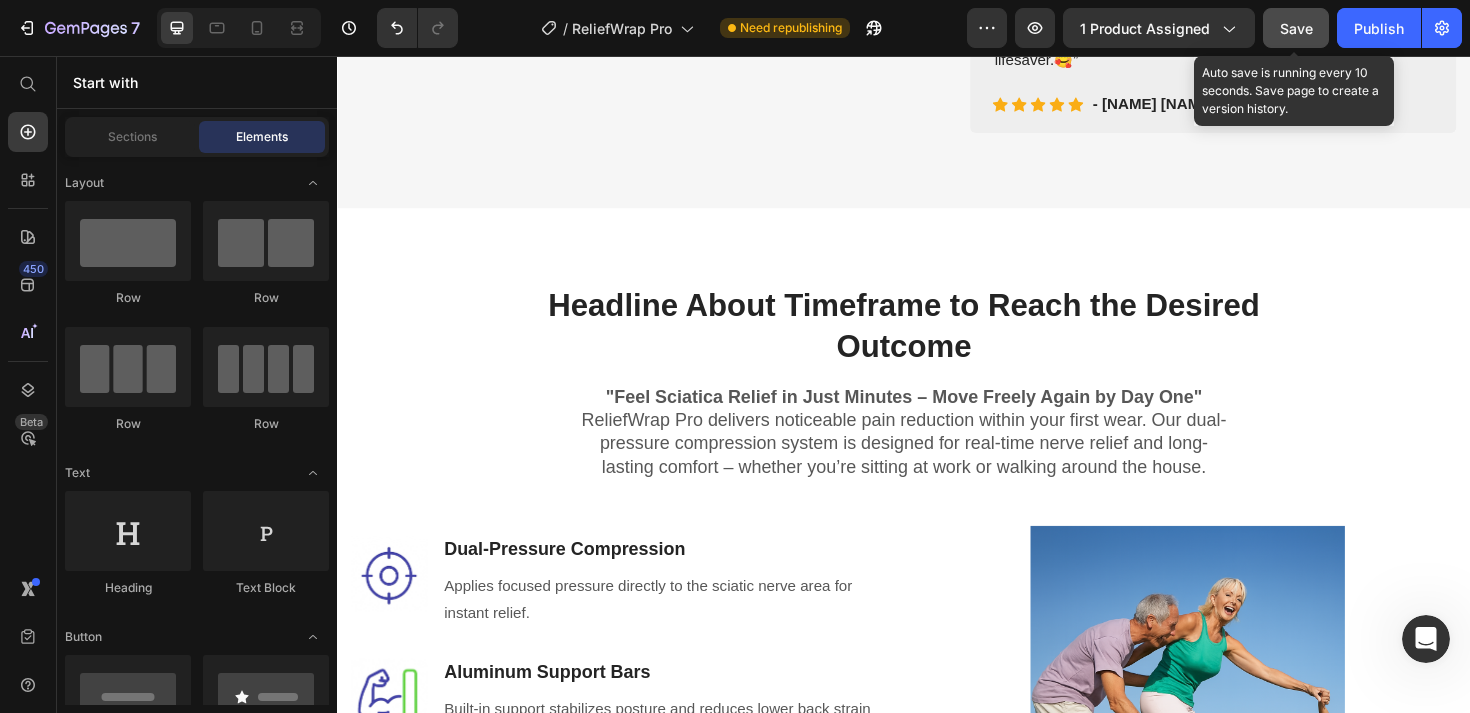 click on "Save" 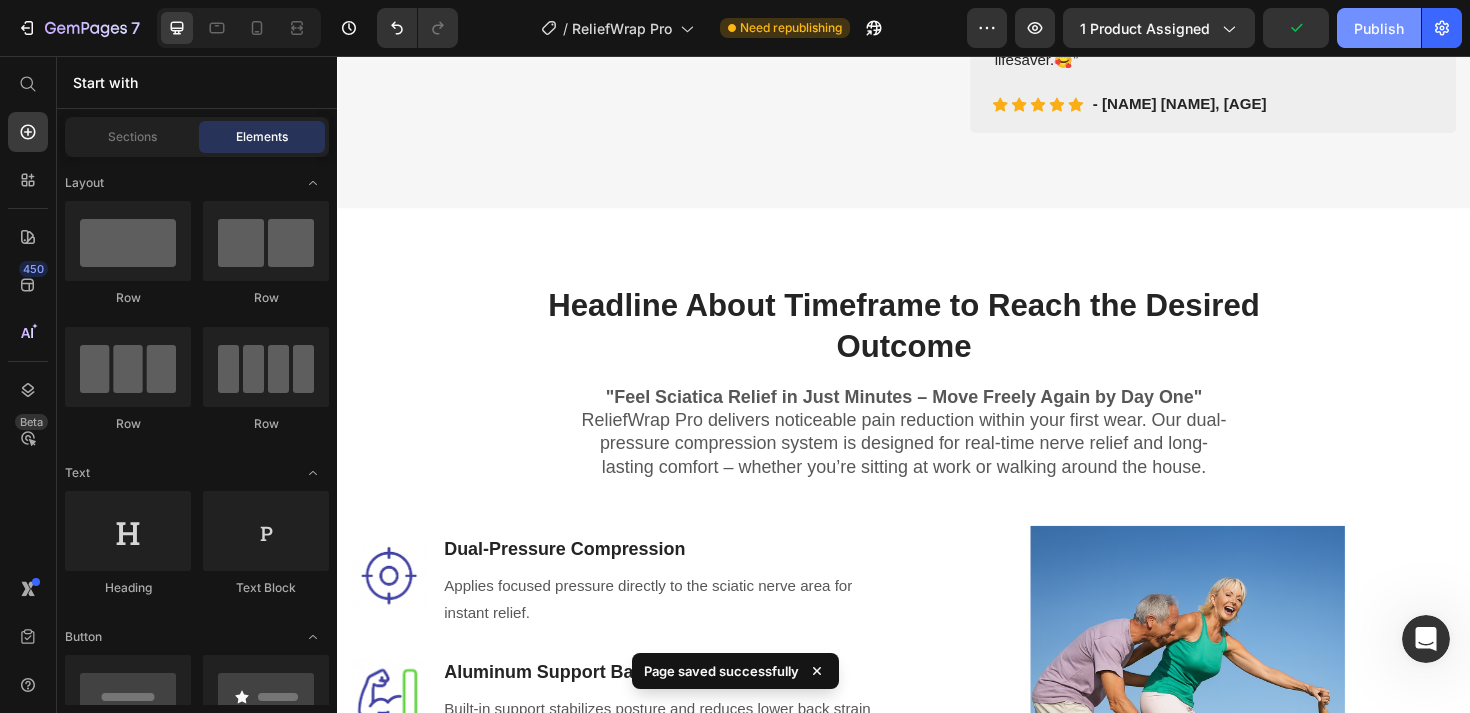 click on "Publish" at bounding box center (1379, 28) 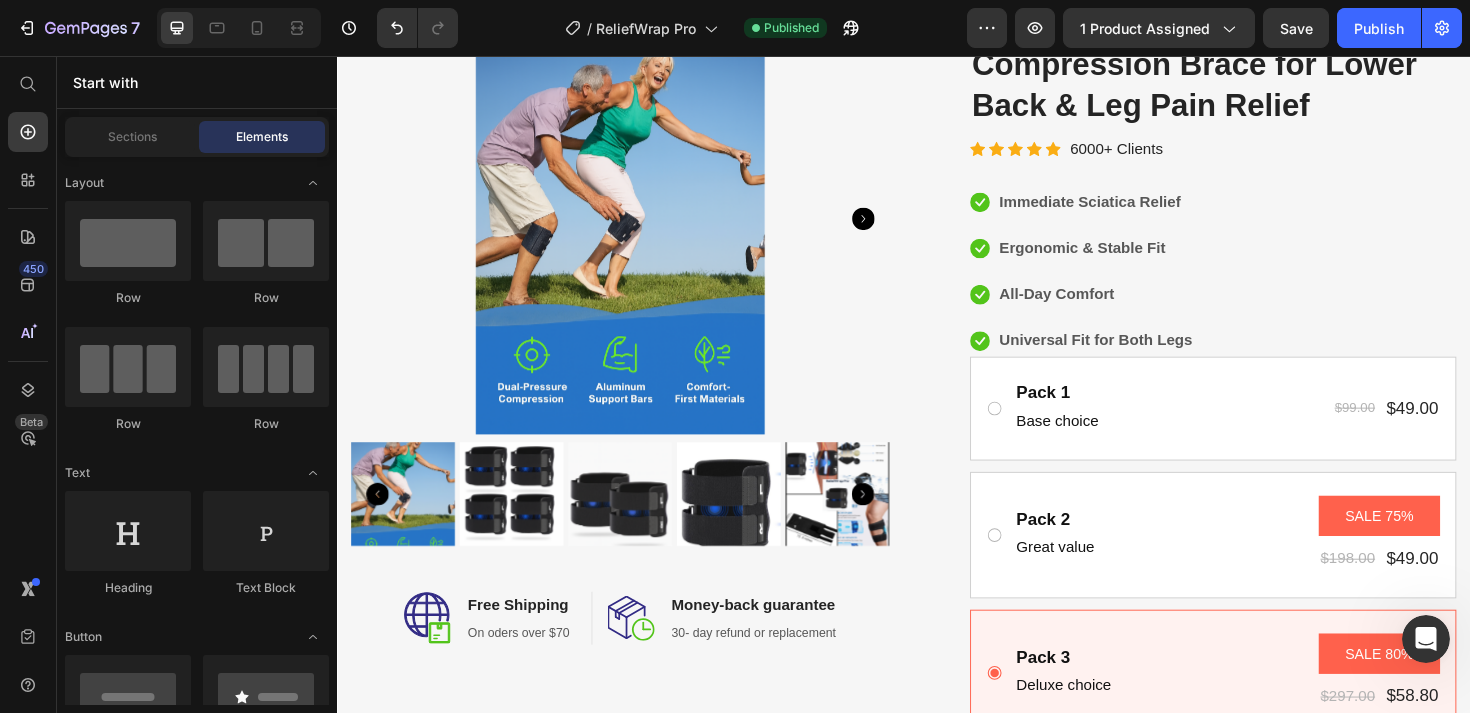 scroll, scrollTop: 174, scrollLeft: 0, axis: vertical 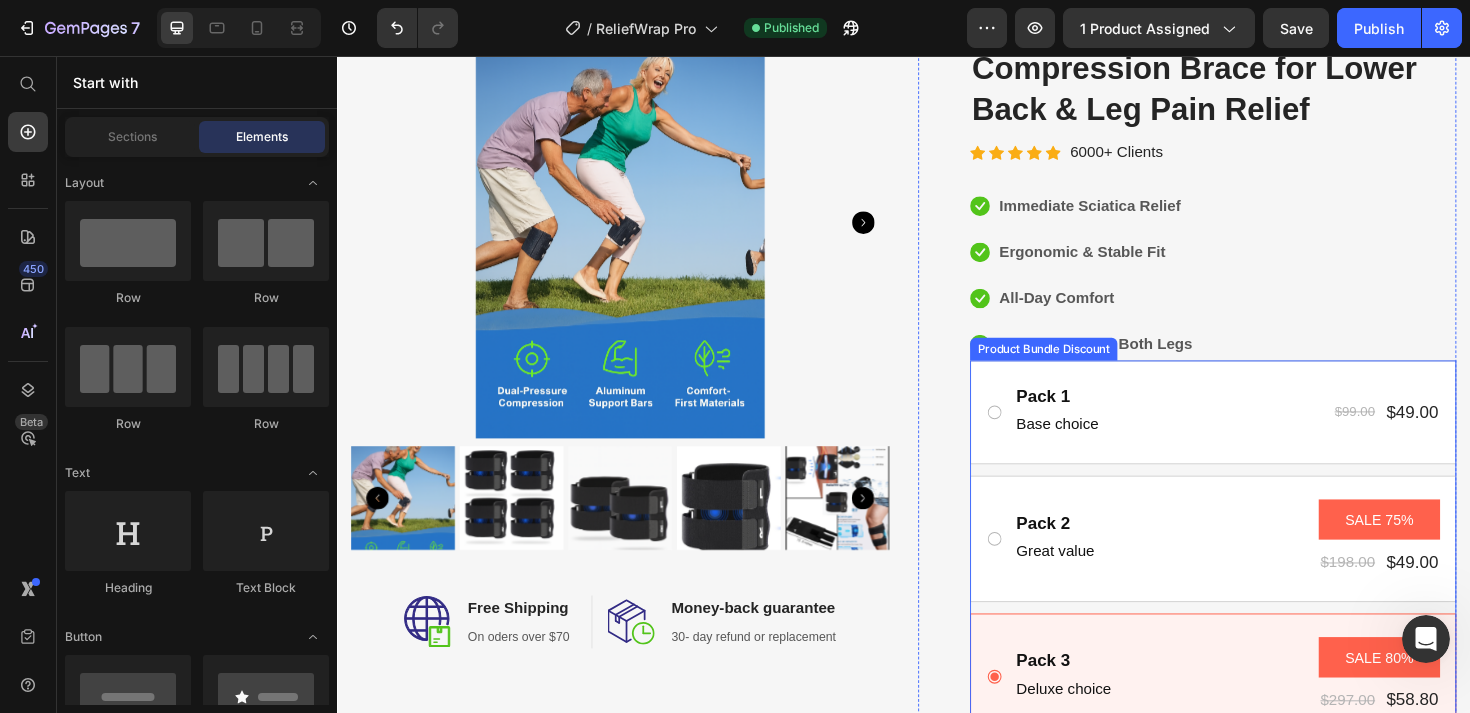 click on "Pack 1 Text Block Base choice Text Block $99.00 Product Price $49.00 Product Price Row Row Pack 2 Text Block Great value Text Block SALE 75% Product Badge $198.00 Product Price $49.00 Product Price Row Row Pack 3 Text Block Deluxe choice Text Block SALE 80% Product Badge $297.00 Product Price $58.80 Product Price Row Row" at bounding box center [1264, 579] 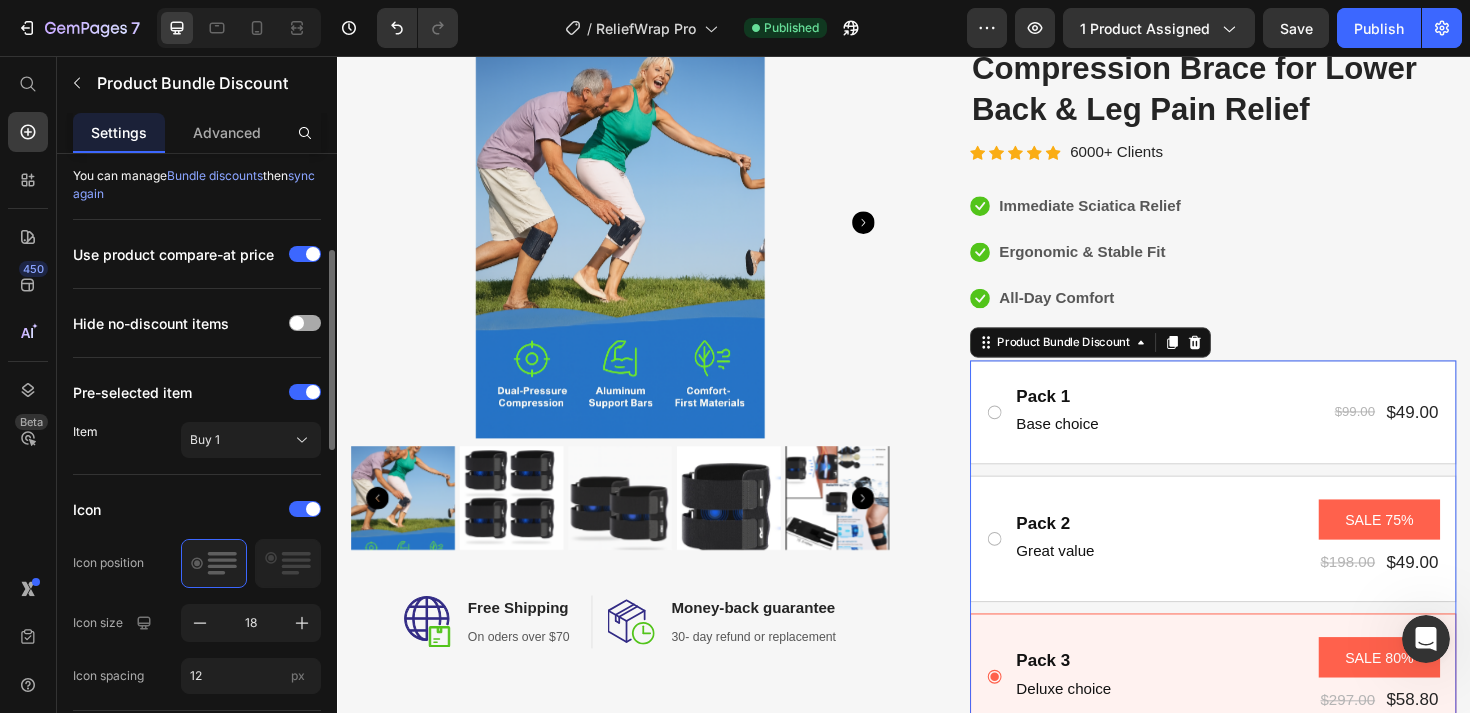 scroll, scrollTop: 372, scrollLeft: 0, axis: vertical 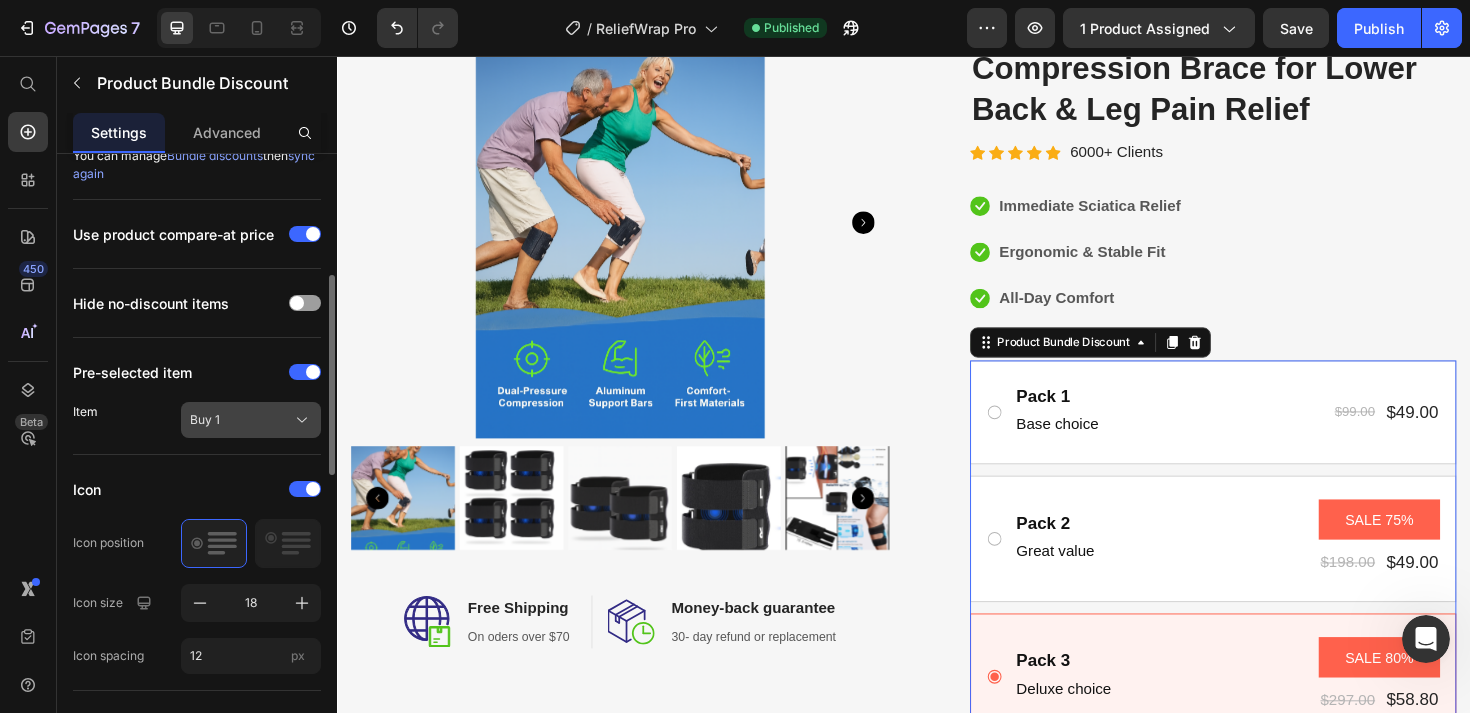 click on "Buy 1" at bounding box center [239, 420] 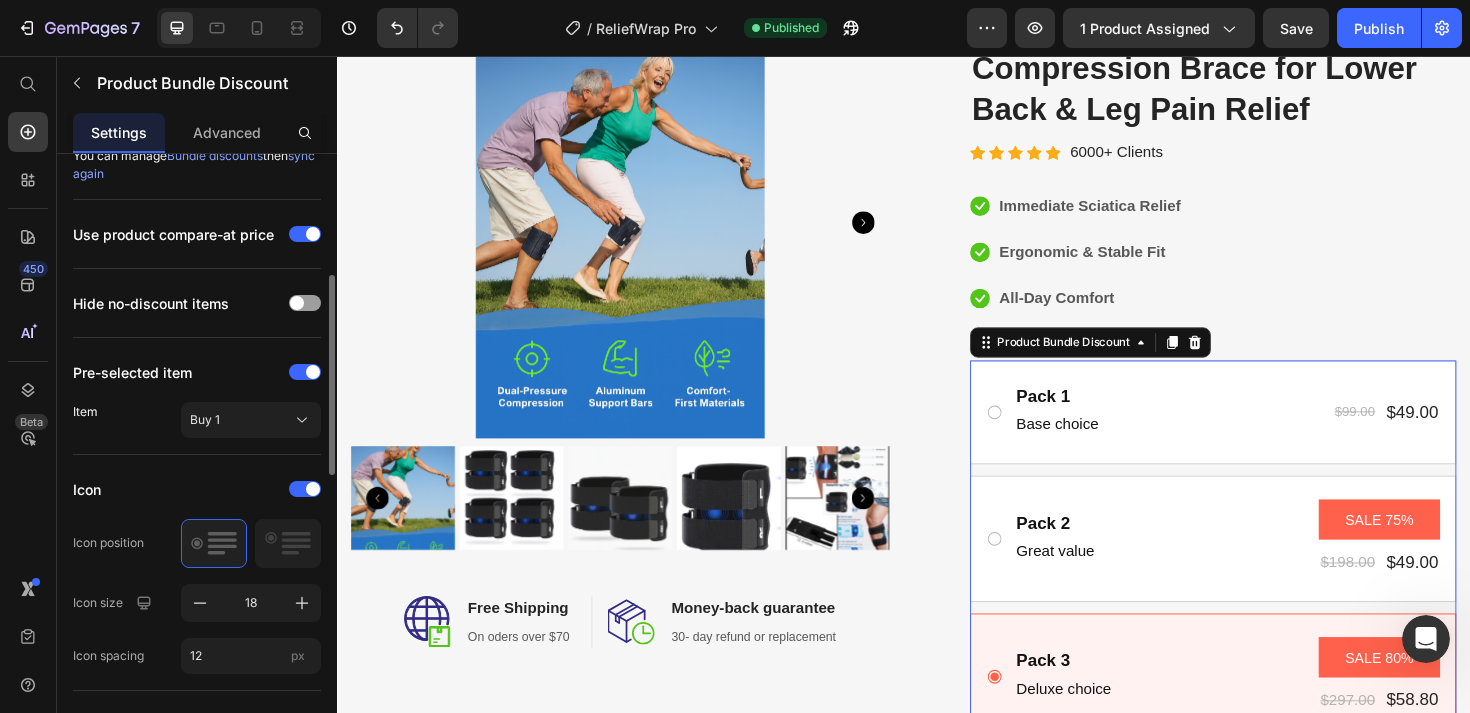 click on "Item Buy 1" 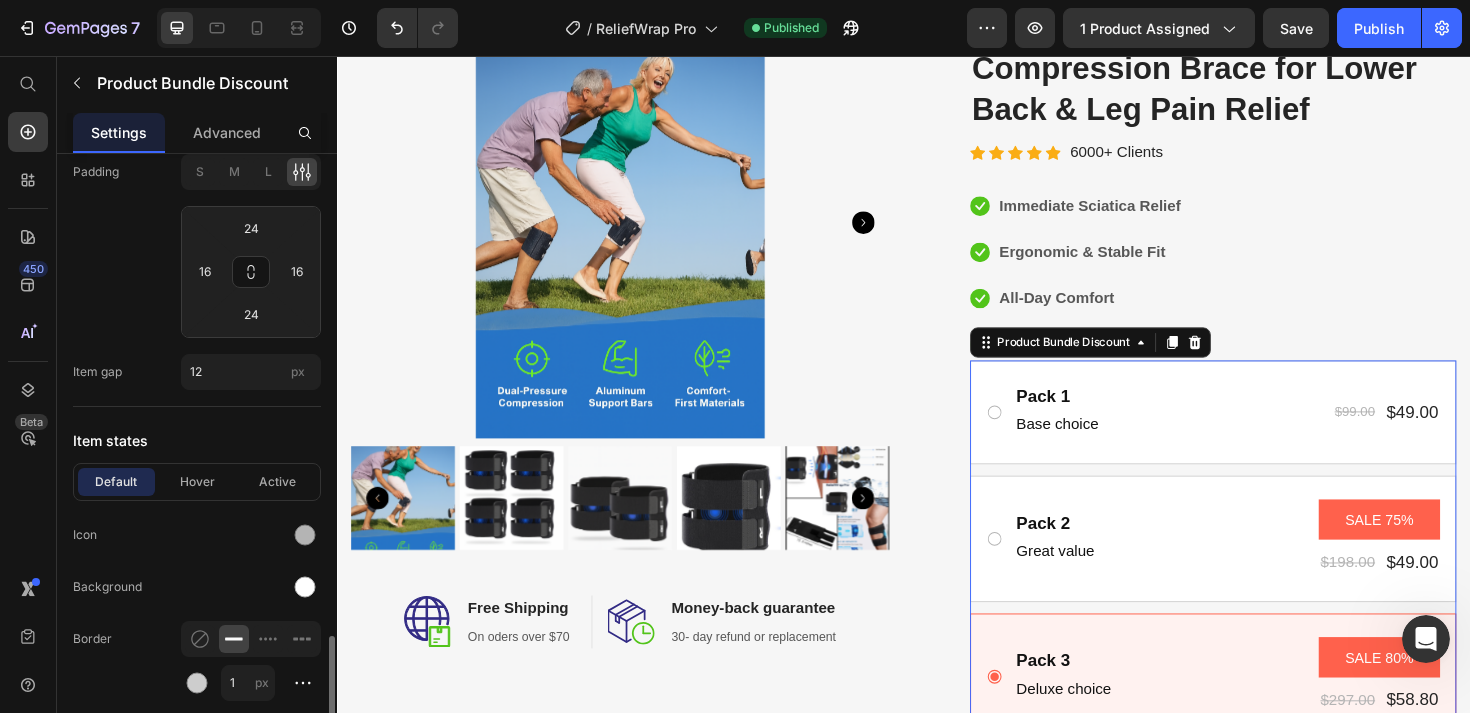 scroll, scrollTop: 1272, scrollLeft: 0, axis: vertical 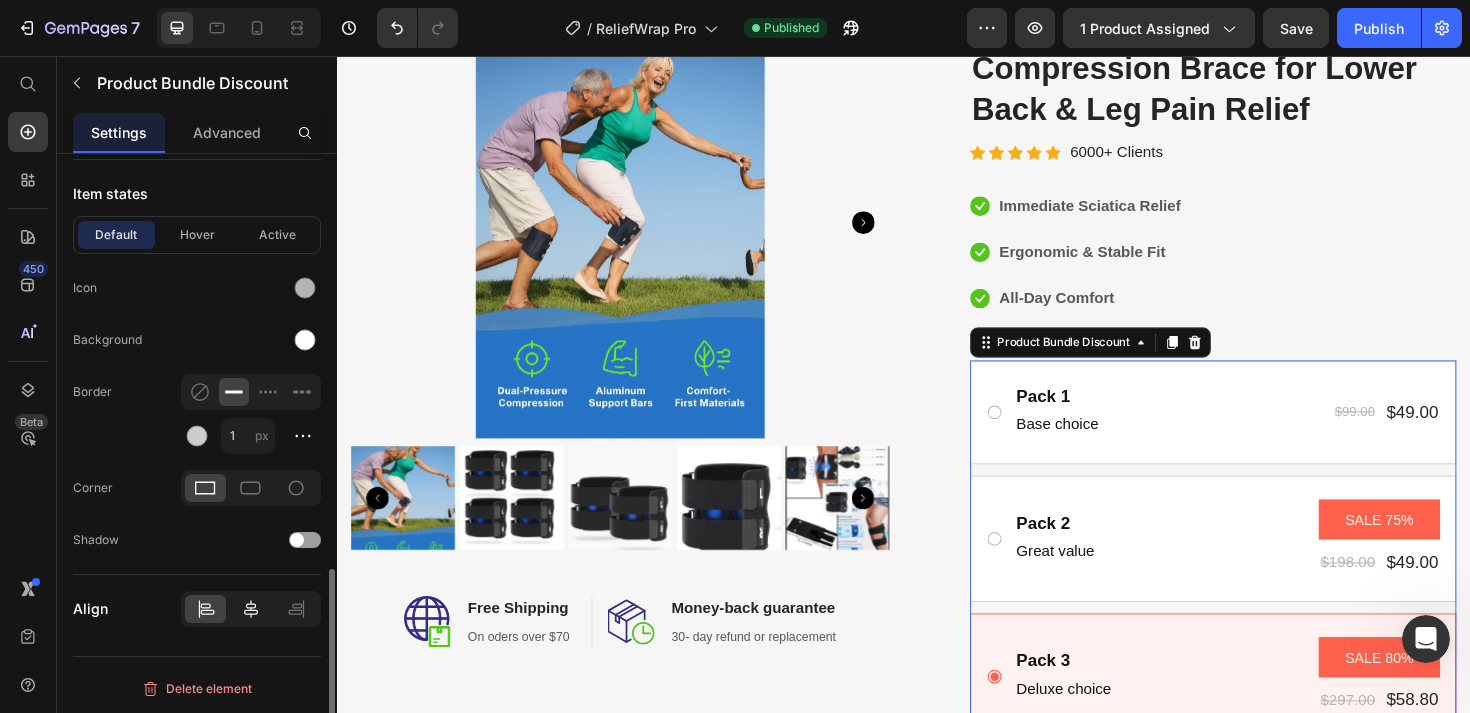 click 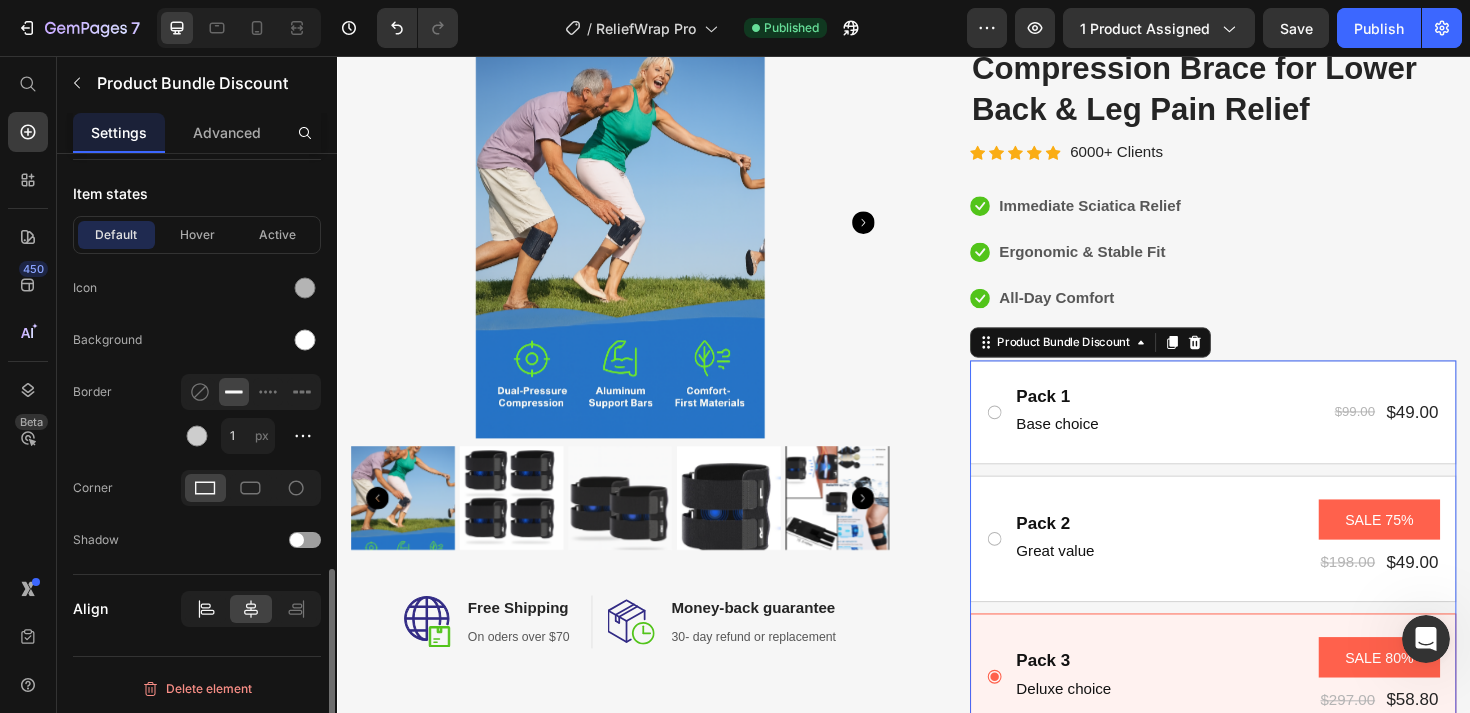 click 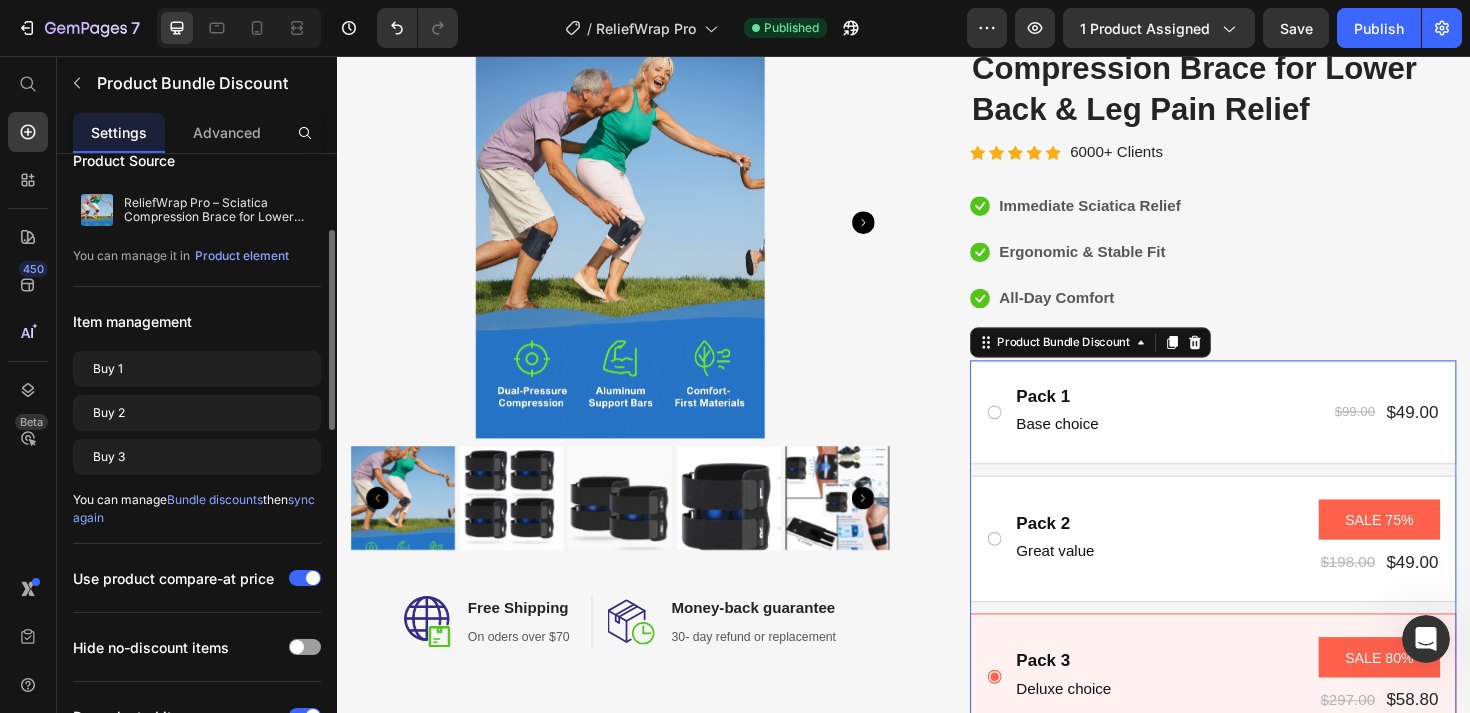 scroll, scrollTop: 0, scrollLeft: 0, axis: both 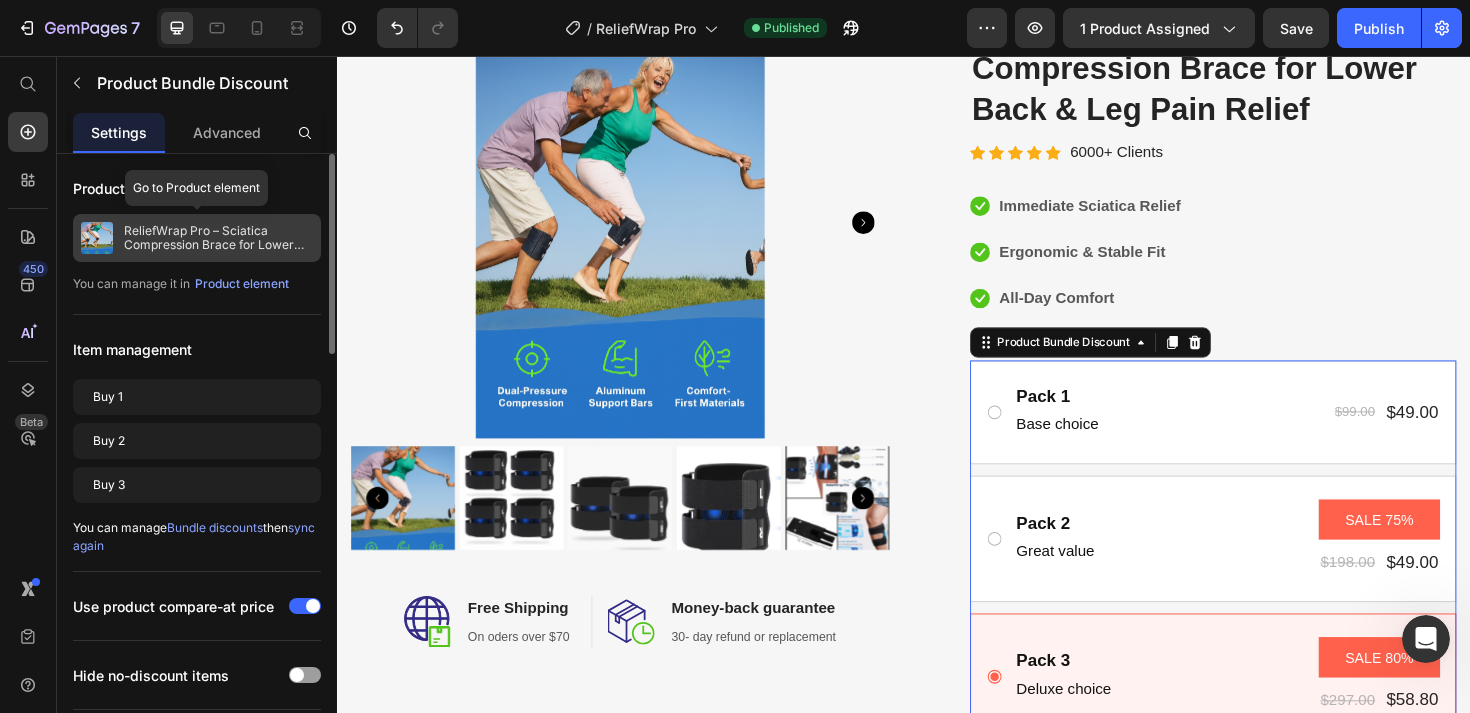 click on "ReliefWrap Pro – Sciatica Compression Brace for Lower Back & Leg Pain Relief" at bounding box center [218, 238] 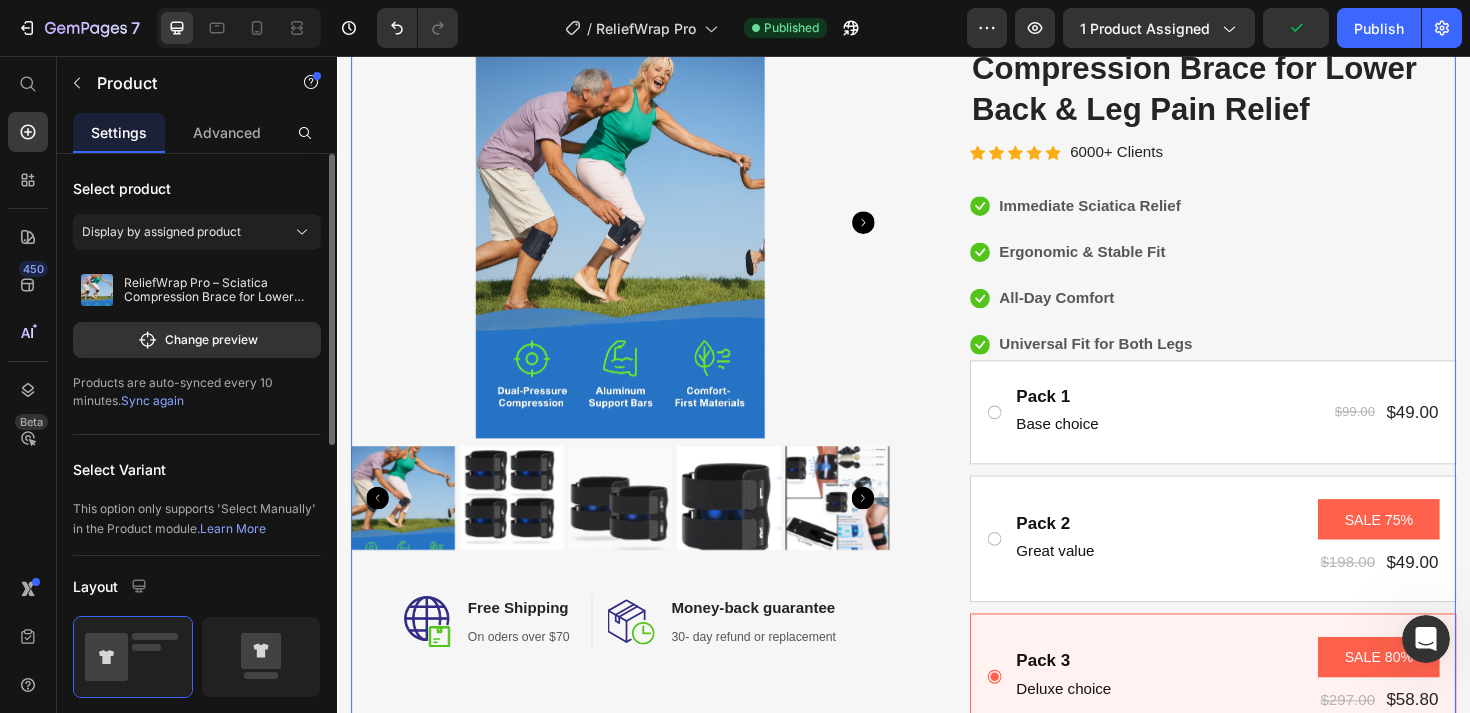 click on "Sync again" at bounding box center (152, 400) 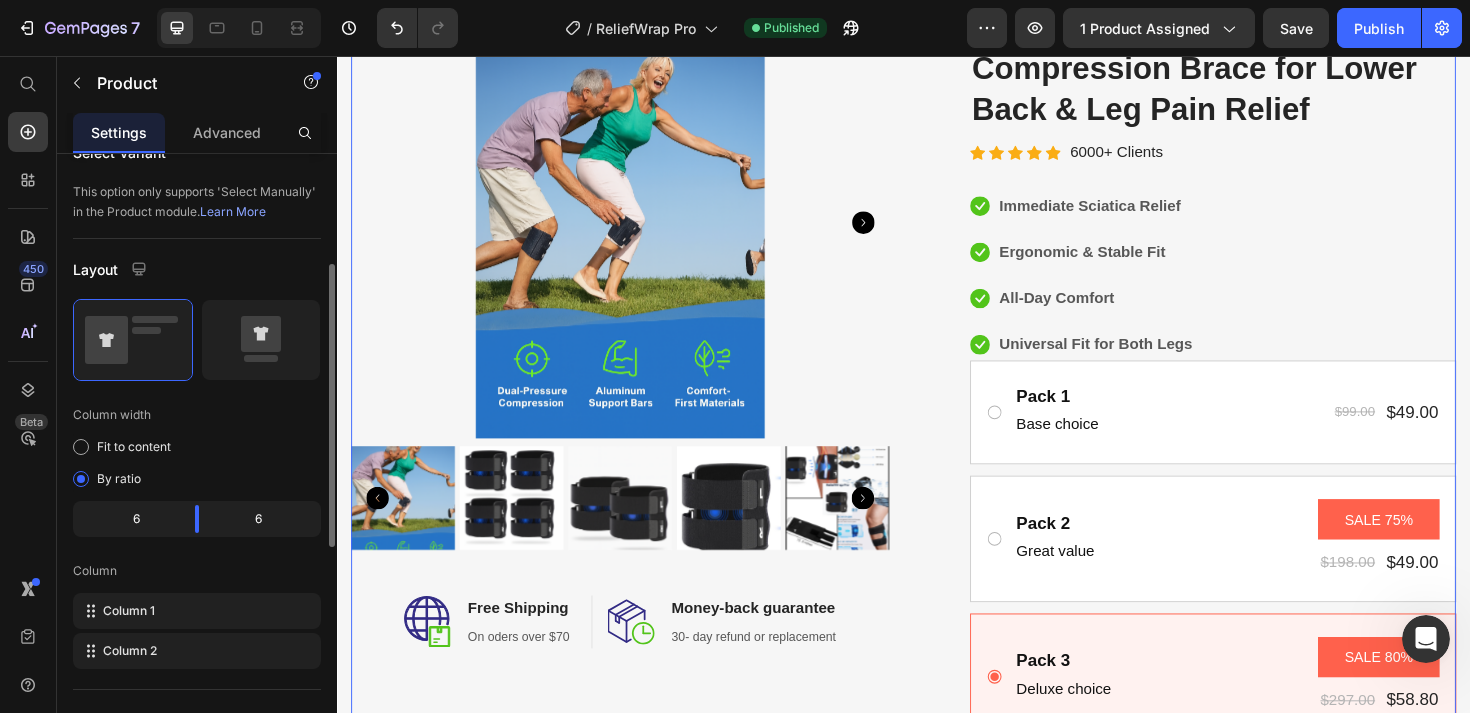 scroll, scrollTop: 326, scrollLeft: 0, axis: vertical 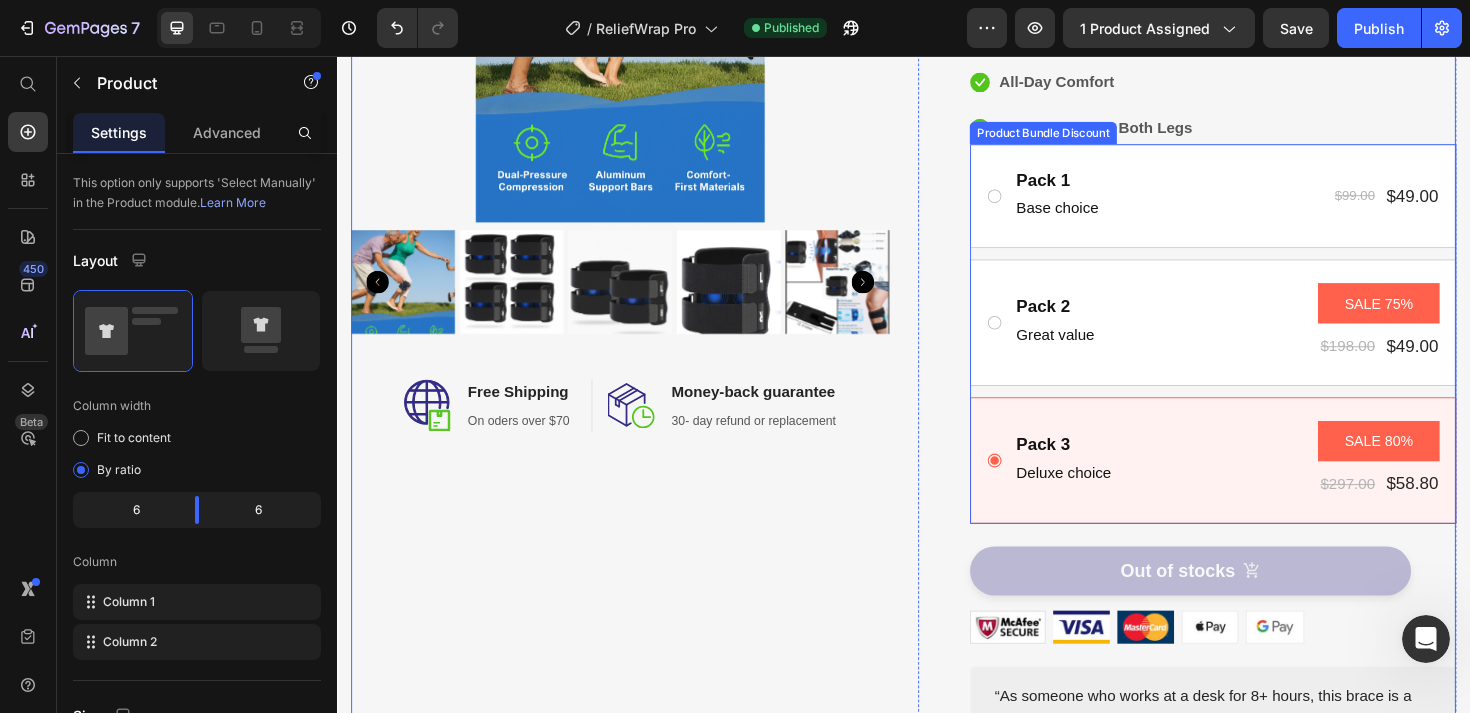 click on "Pack 1 Text Block Base choice Text Block $99.00 Product Price $49.00 Product Price Row Row Pack 2 Text Block Great value Text Block SALE 75% Product Badge $198.00 Product Price $49.00 Product Price Row Row Pack 3 Text Block Deluxe choice Text Block SALE 80% Product Badge $297.00 Product Price $58.80 Product Price Row Row" at bounding box center (1264, 350) 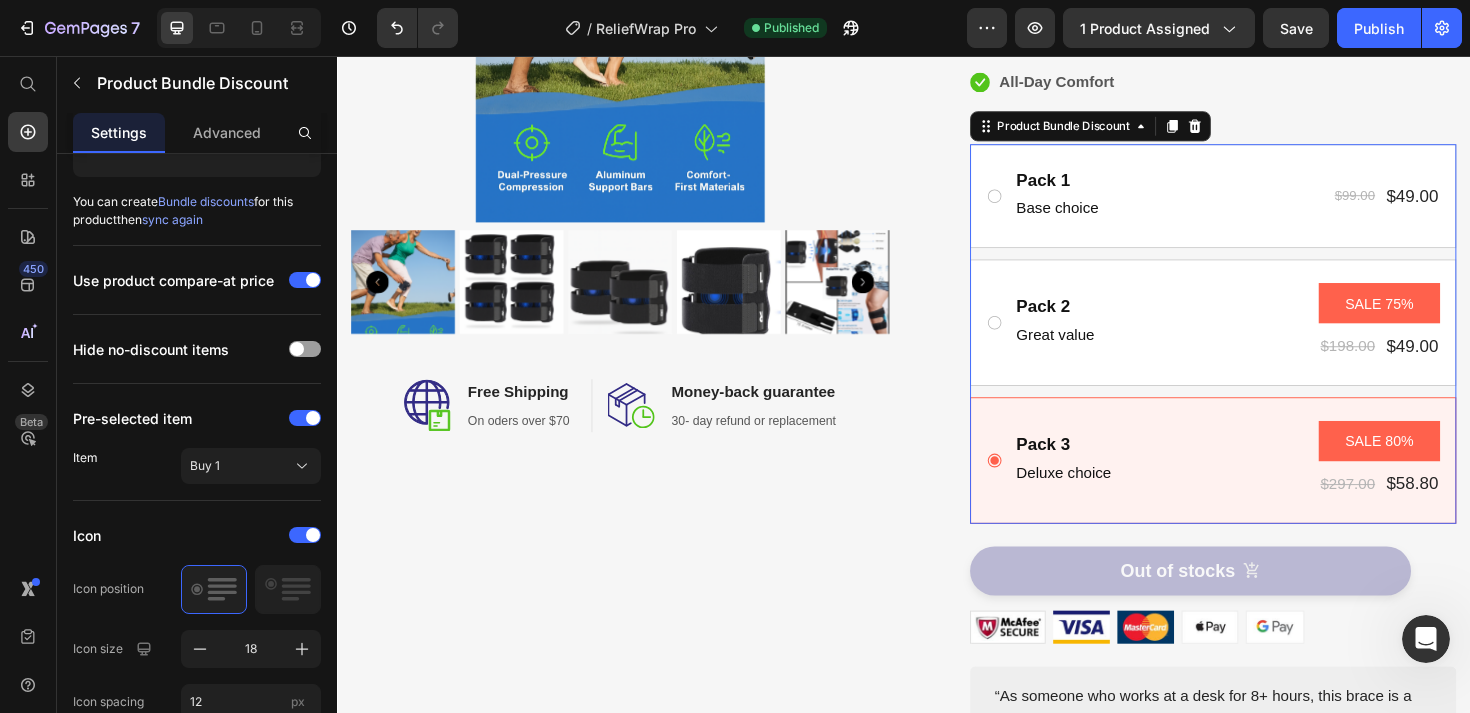 scroll, scrollTop: 0, scrollLeft: 0, axis: both 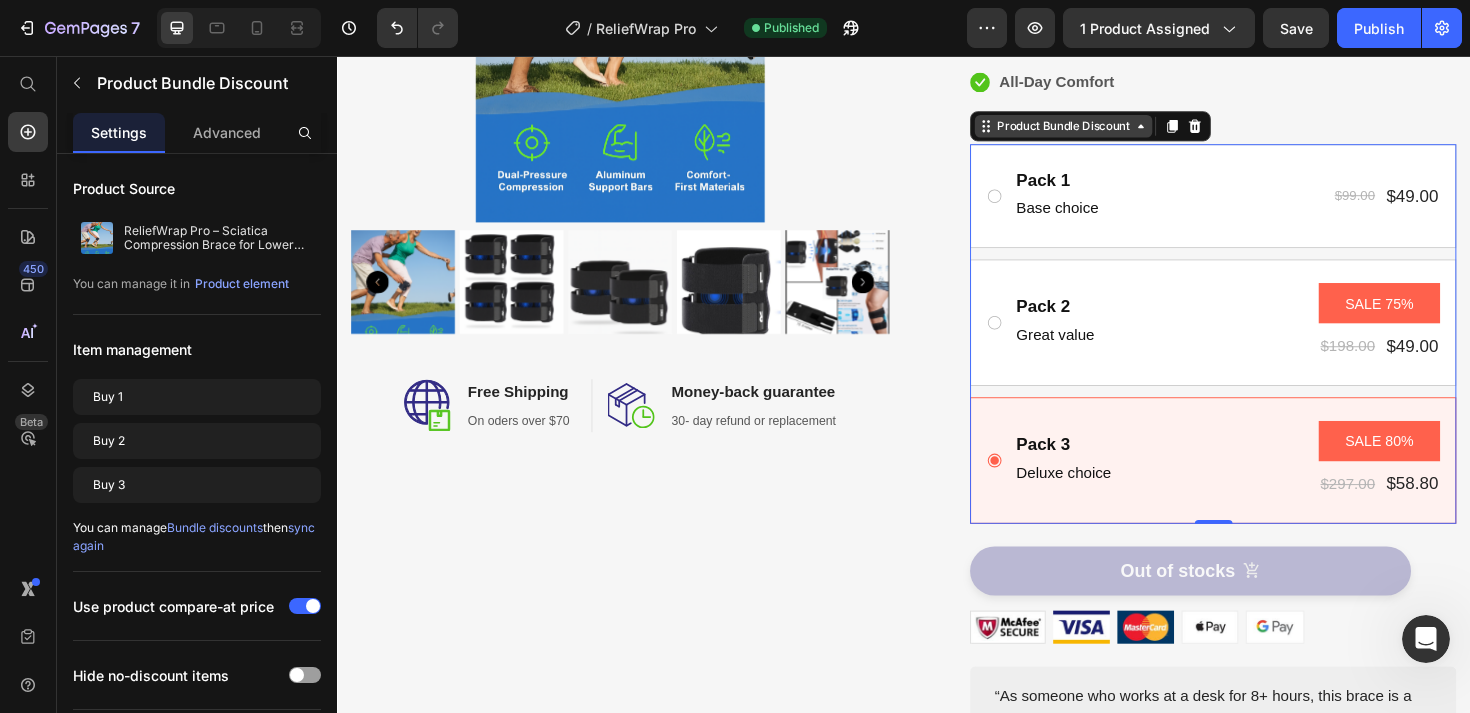 click on "Product Bundle Discount" at bounding box center (1106, 130) 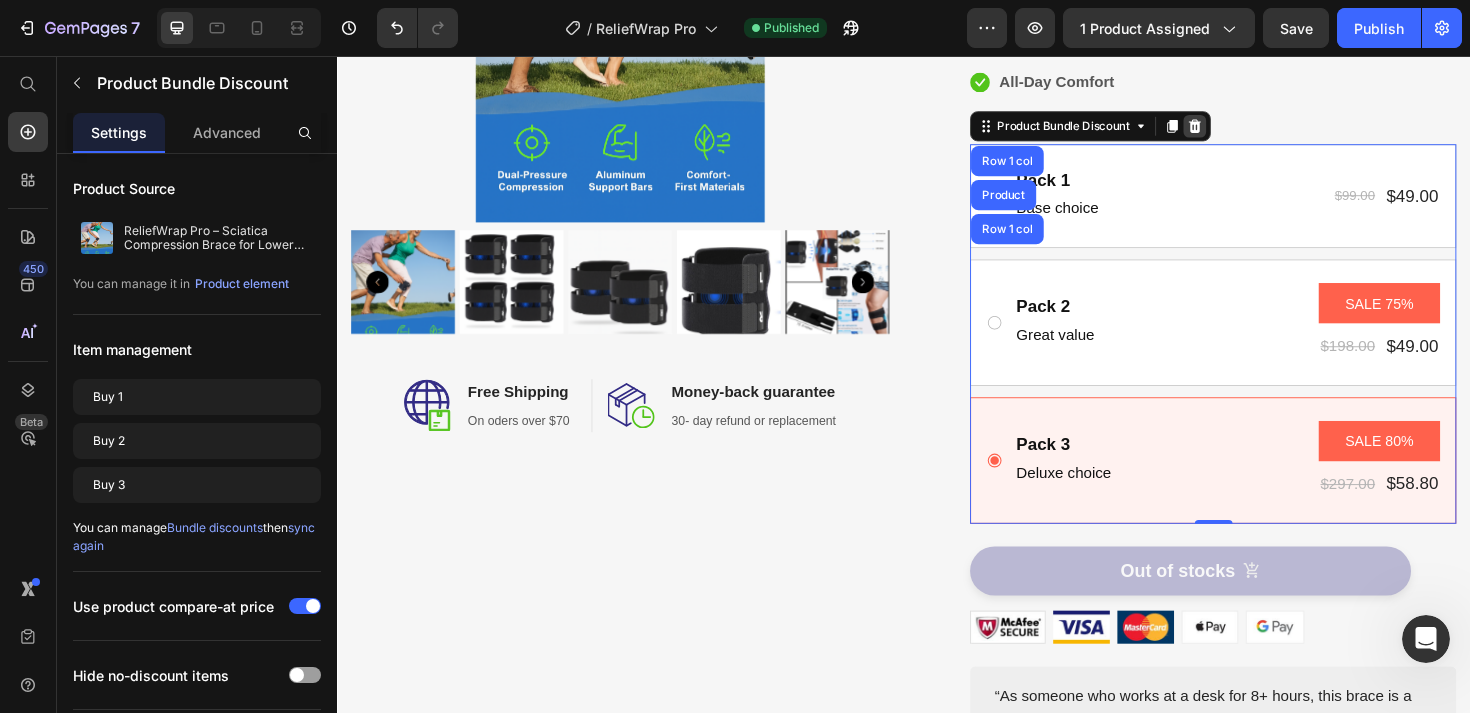 click 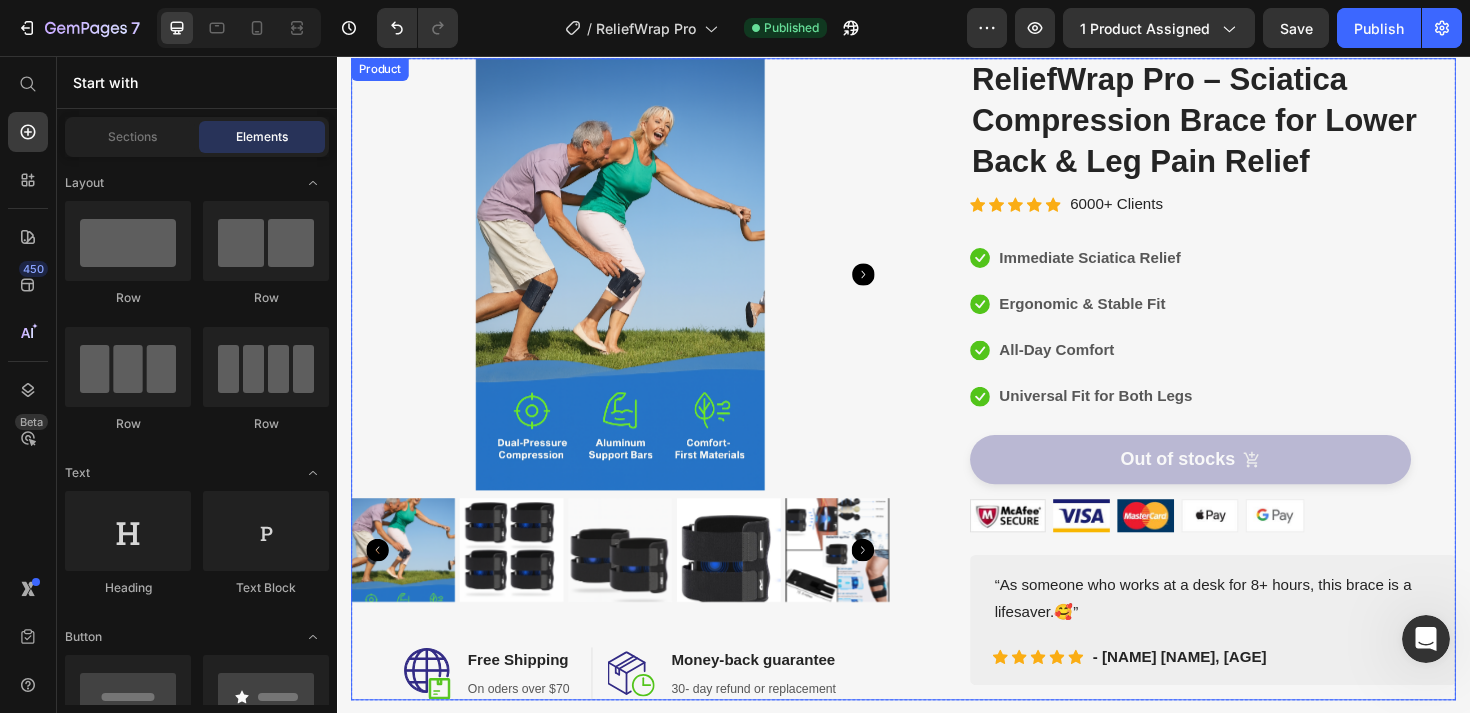 scroll, scrollTop: 114, scrollLeft: 0, axis: vertical 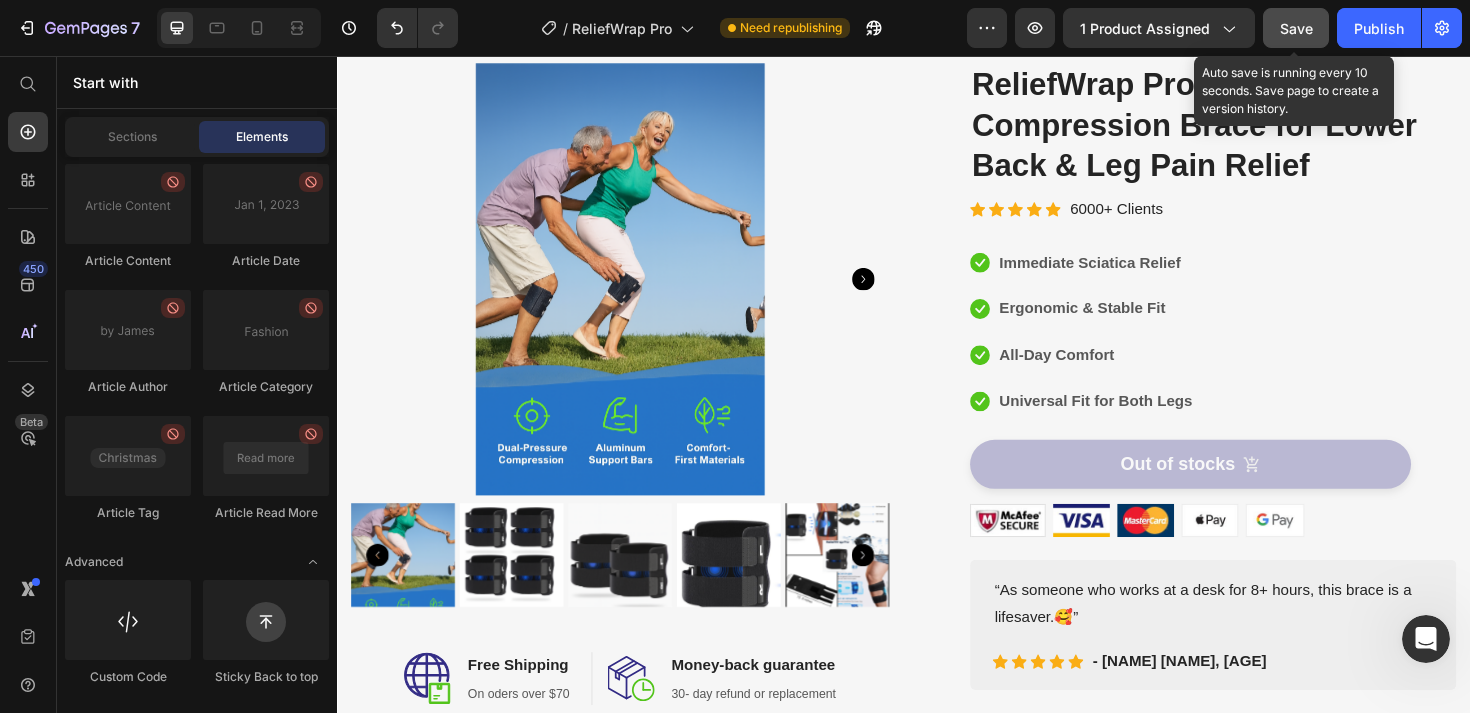 click on "Save" at bounding box center [1296, 28] 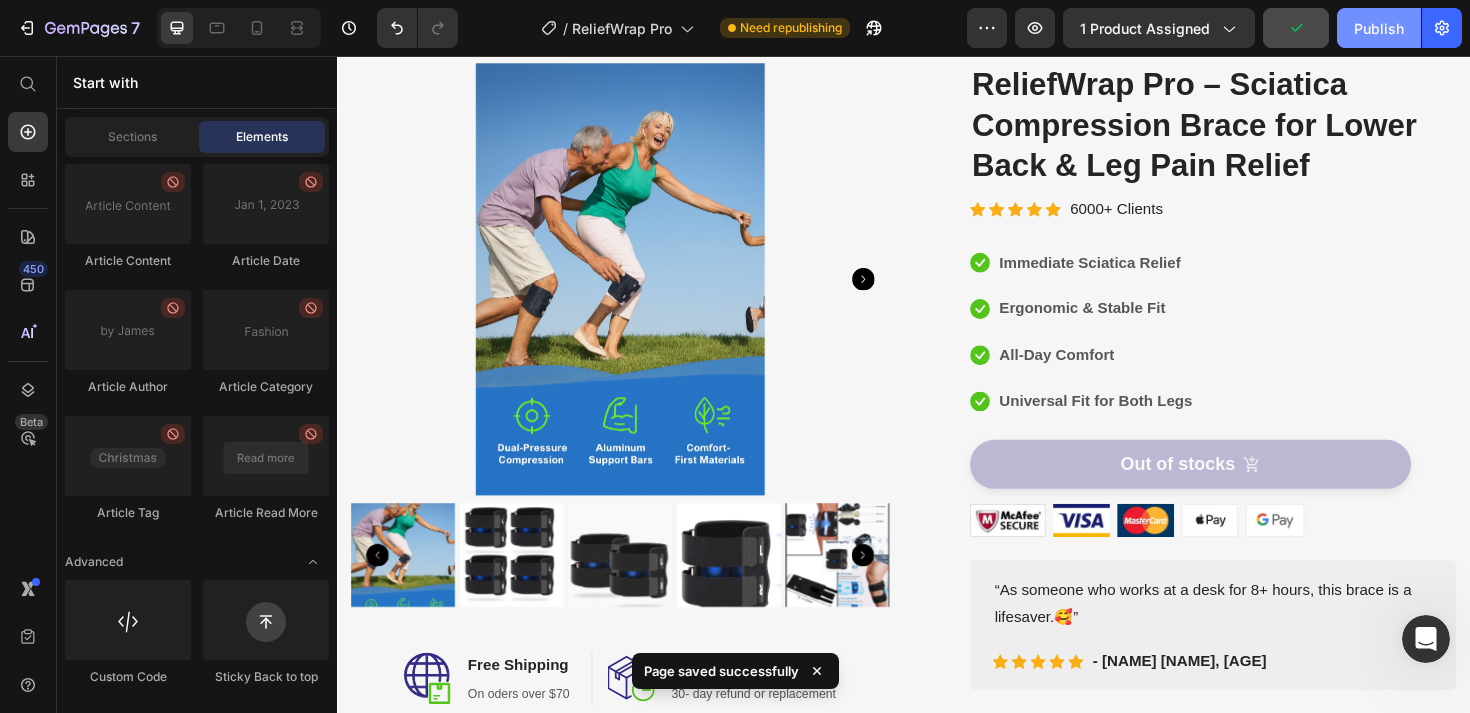 click on "Publish" at bounding box center (1379, 28) 